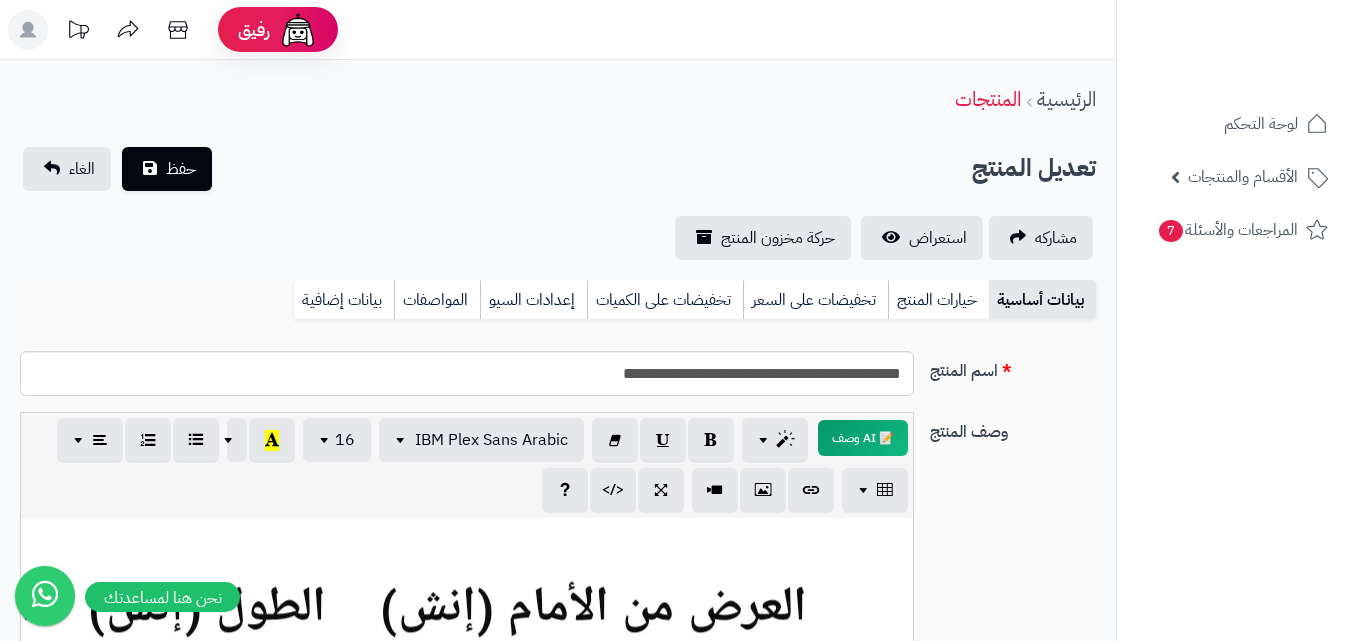 scroll, scrollTop: 0, scrollLeft: 0, axis: both 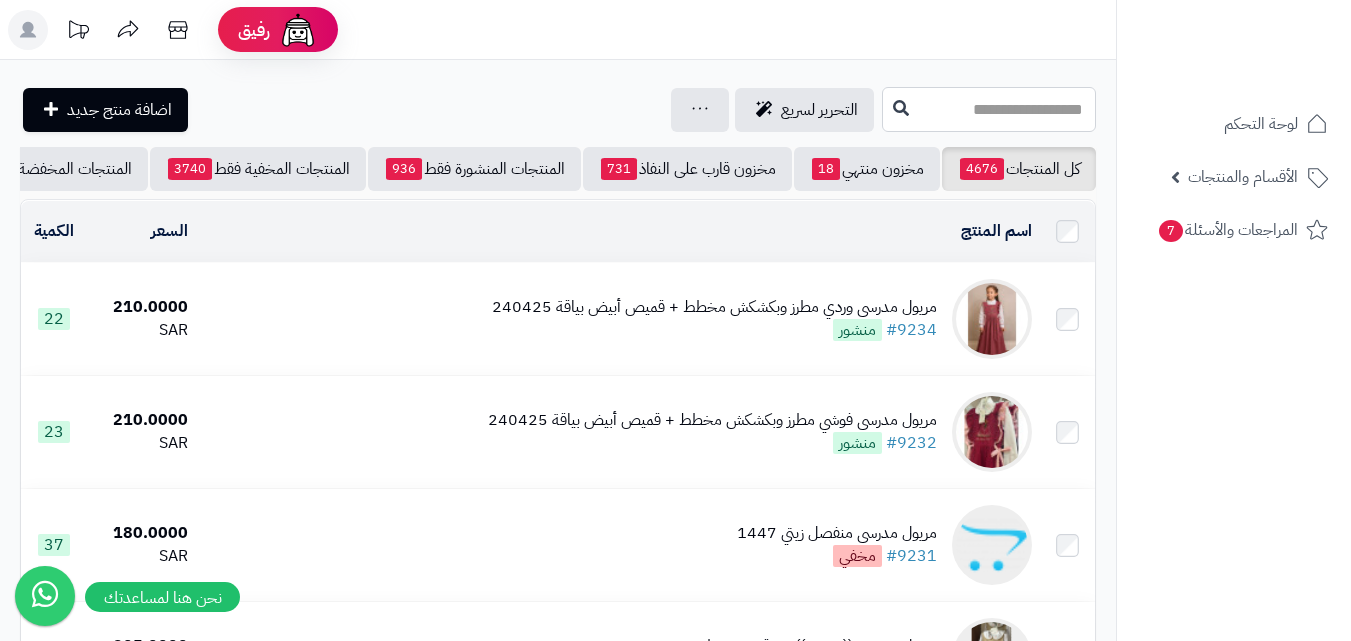 click at bounding box center (989, 109) 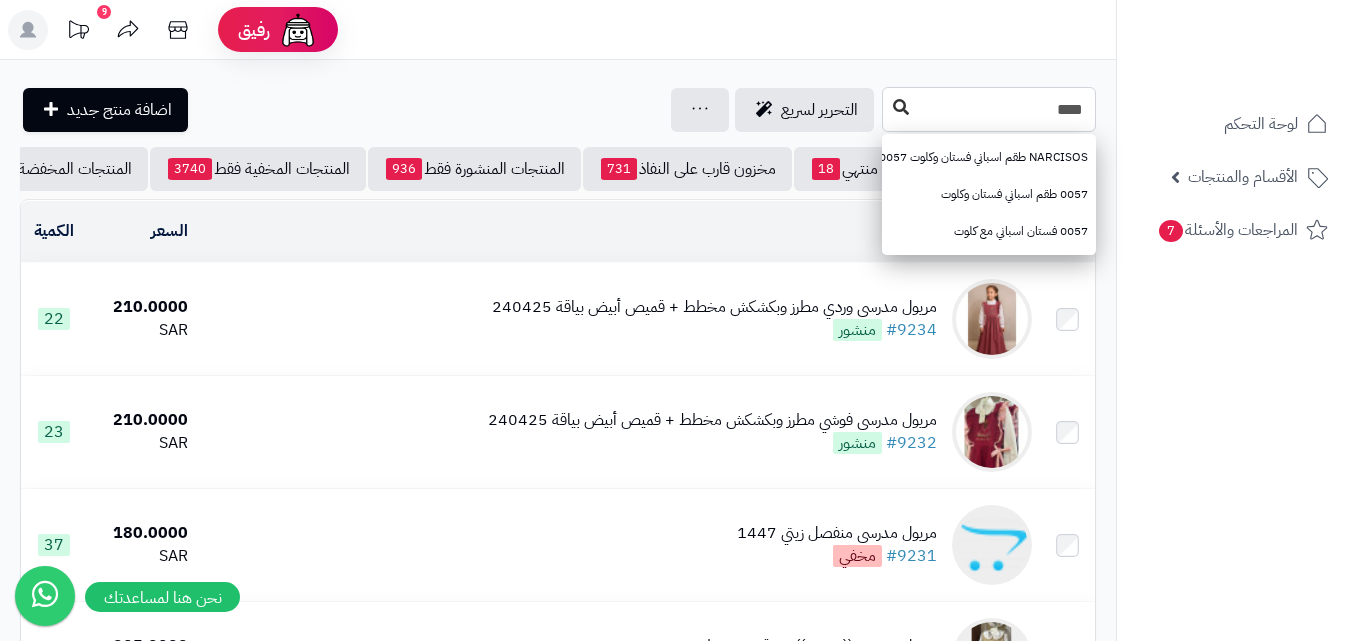 type on "****" 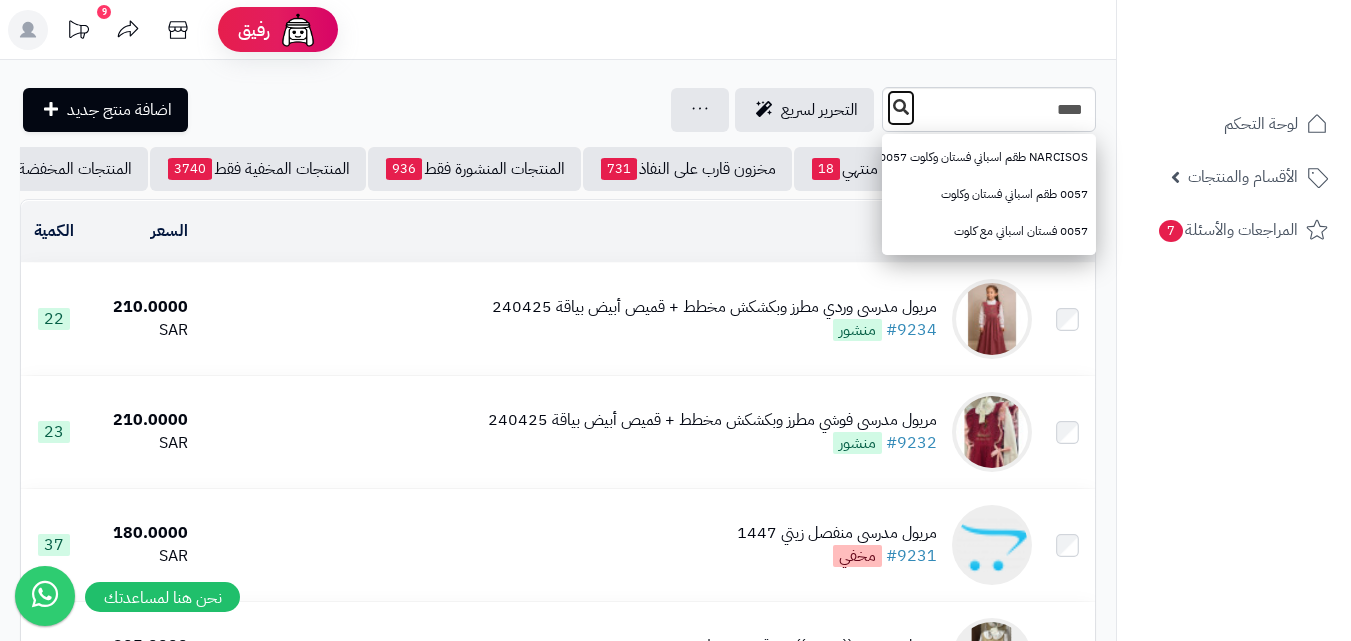 click at bounding box center (901, 107) 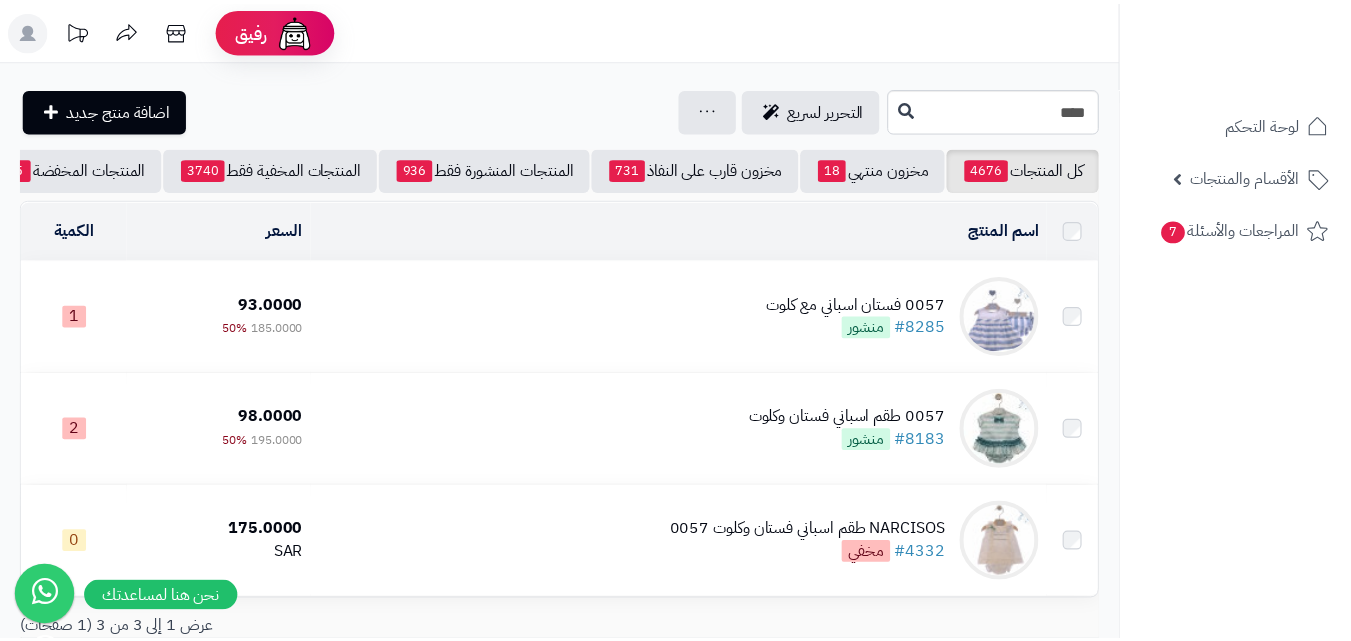 scroll, scrollTop: 0, scrollLeft: 0, axis: both 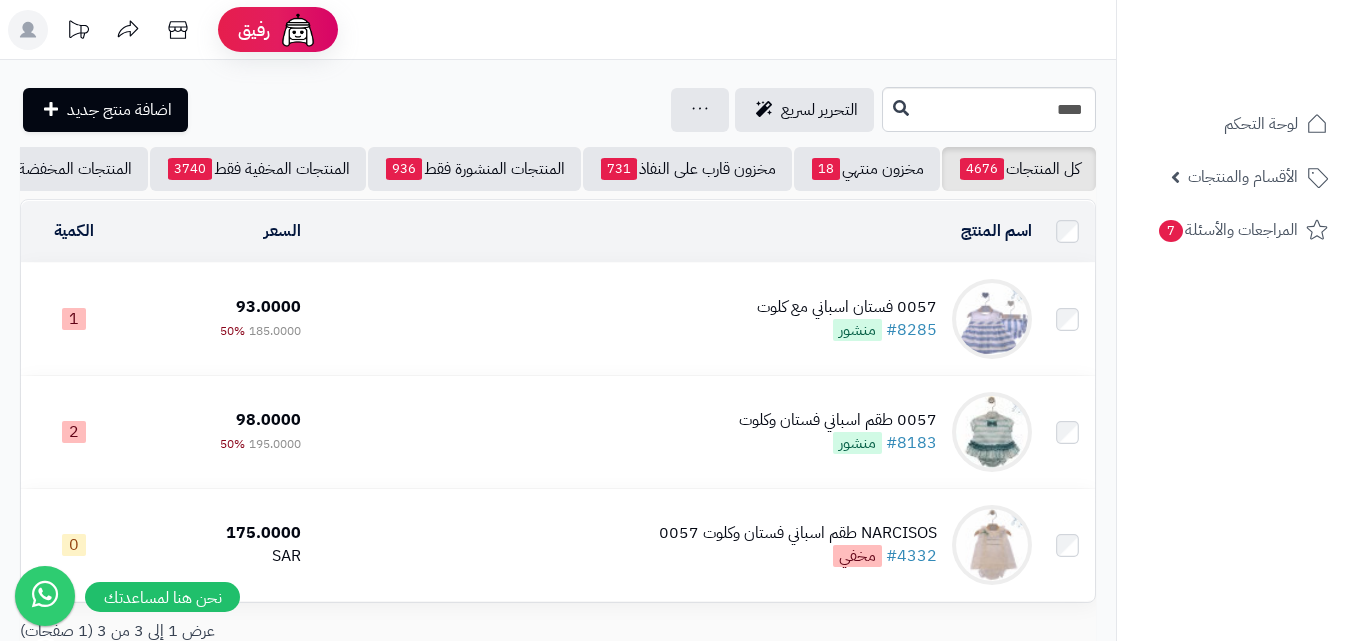 click at bounding box center (992, 319) 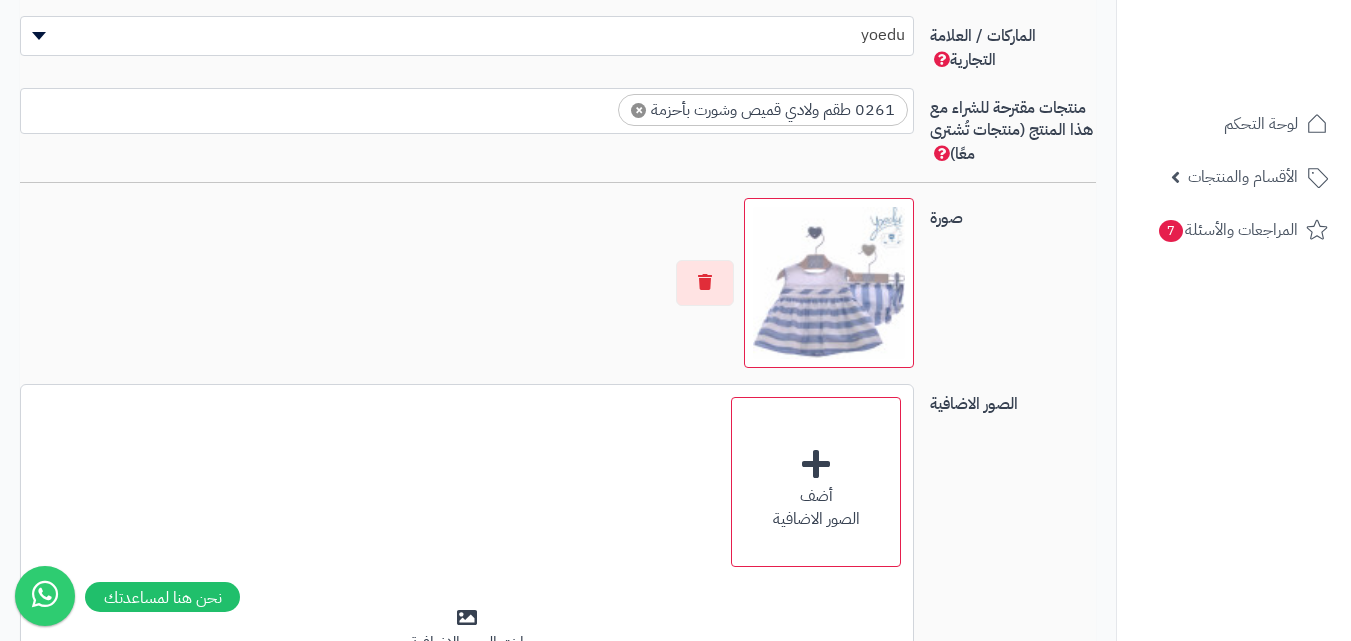 scroll, scrollTop: 1241, scrollLeft: 0, axis: vertical 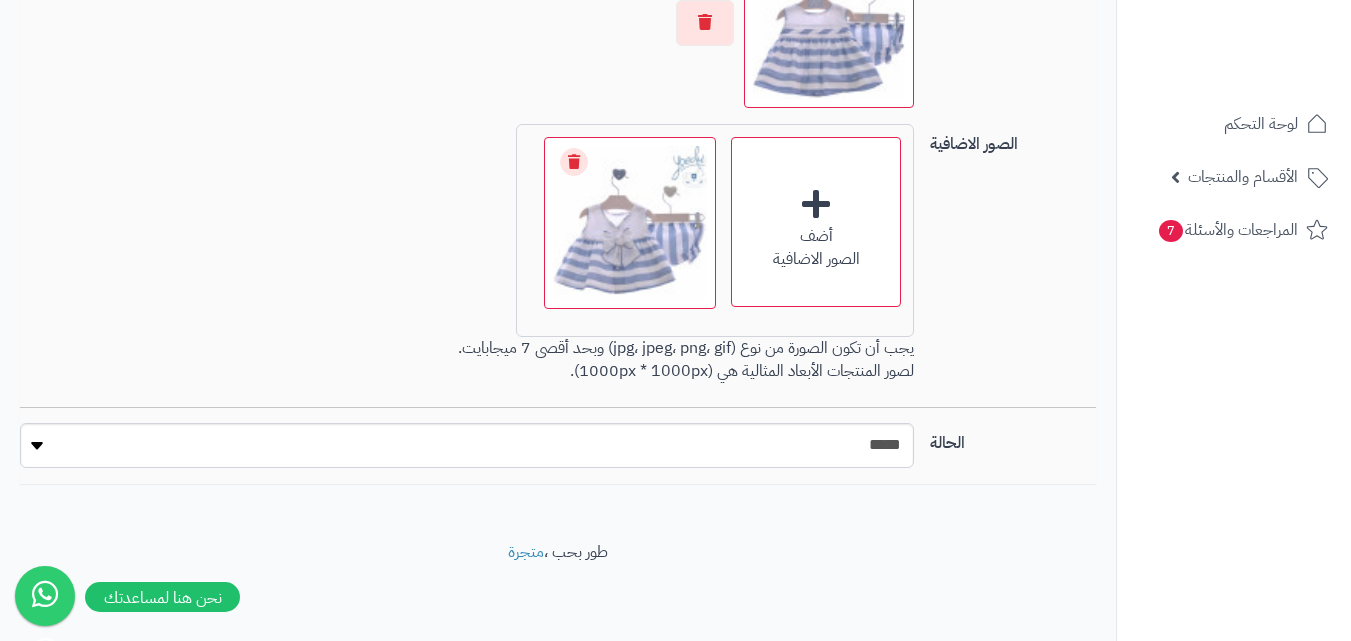click on "***** ****" at bounding box center (467, 445) 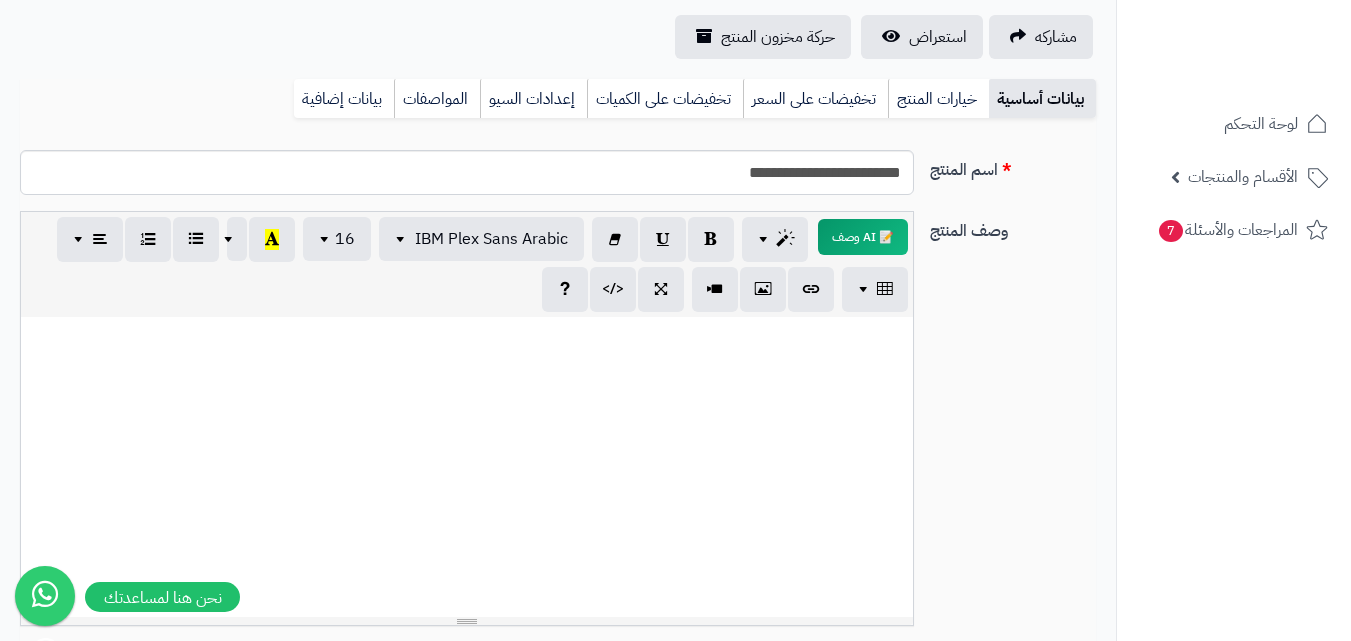 scroll, scrollTop: 0, scrollLeft: 0, axis: both 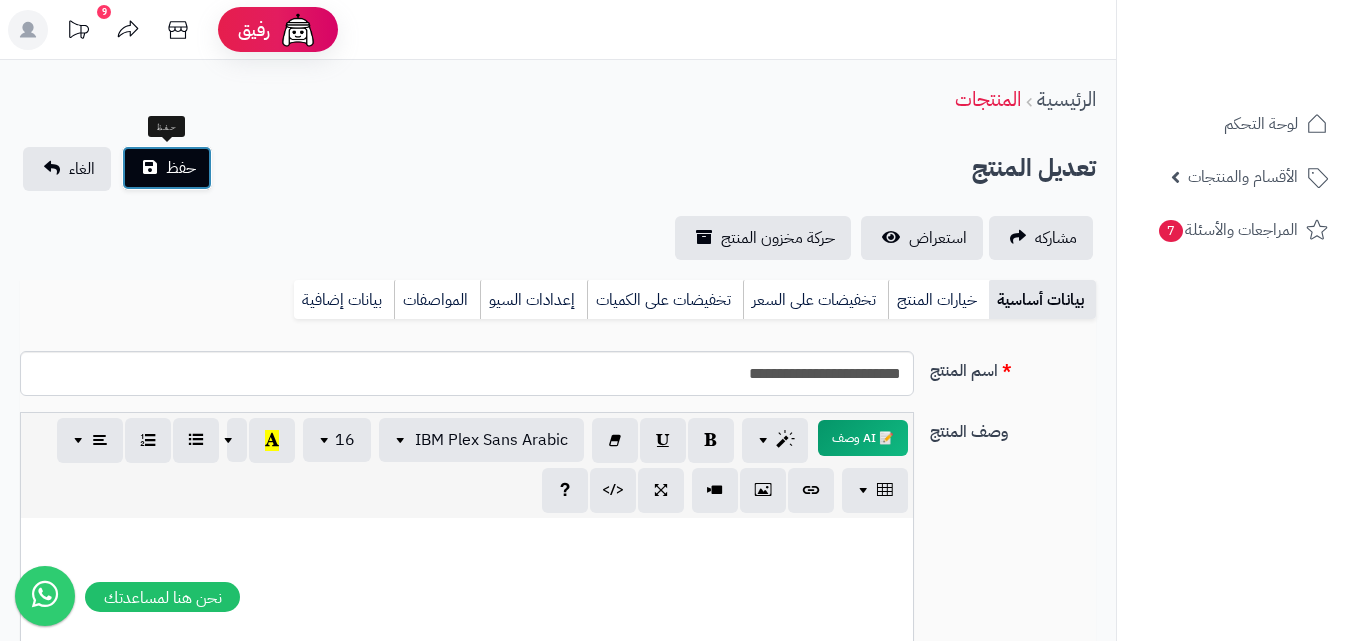 click on "حفظ" at bounding box center (167, 168) 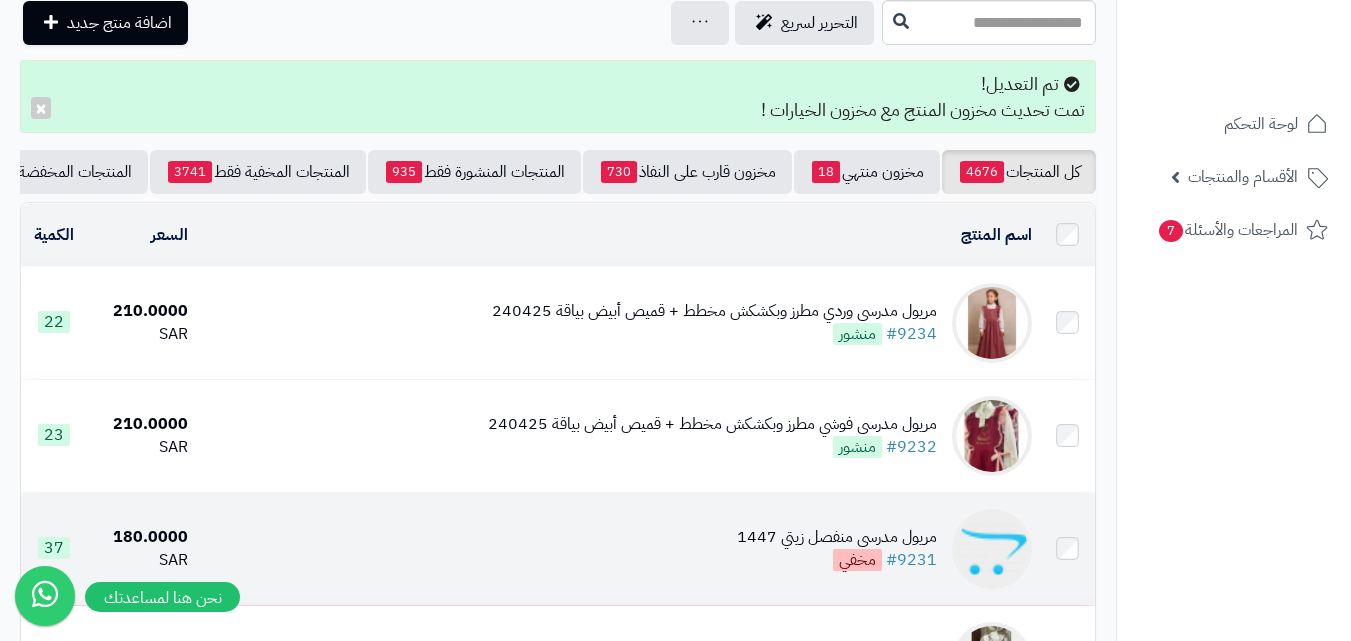 scroll, scrollTop: 200, scrollLeft: 0, axis: vertical 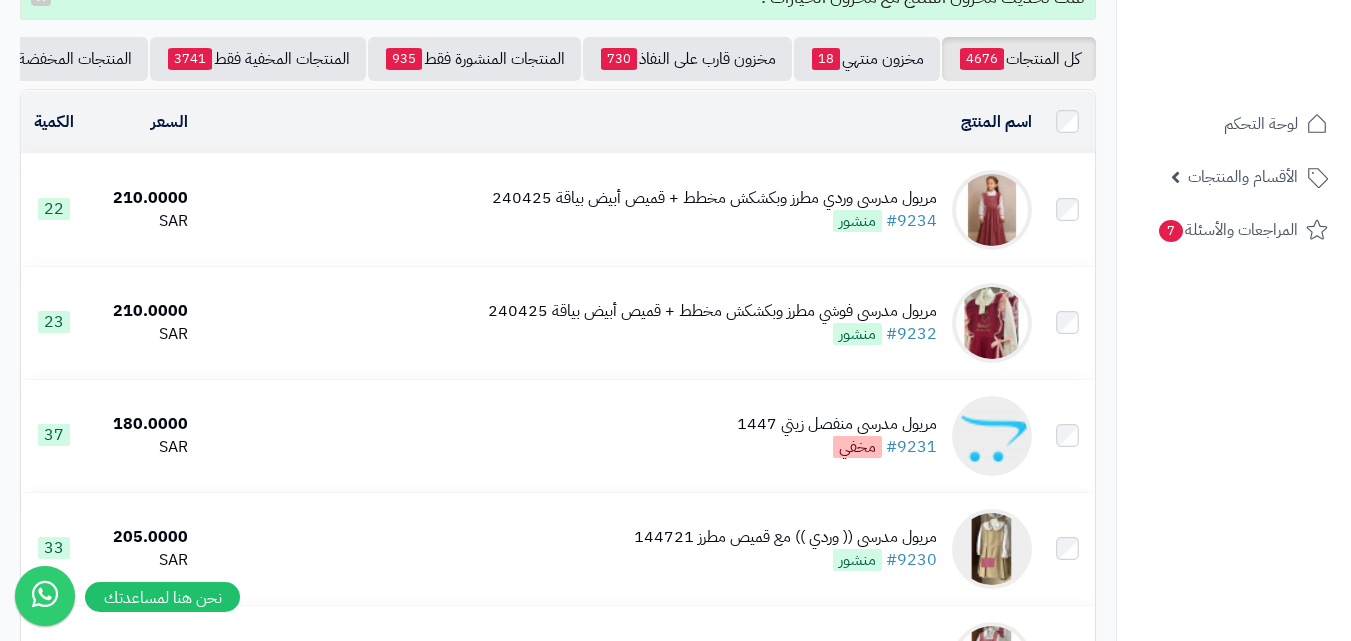 click at bounding box center [992, 210] 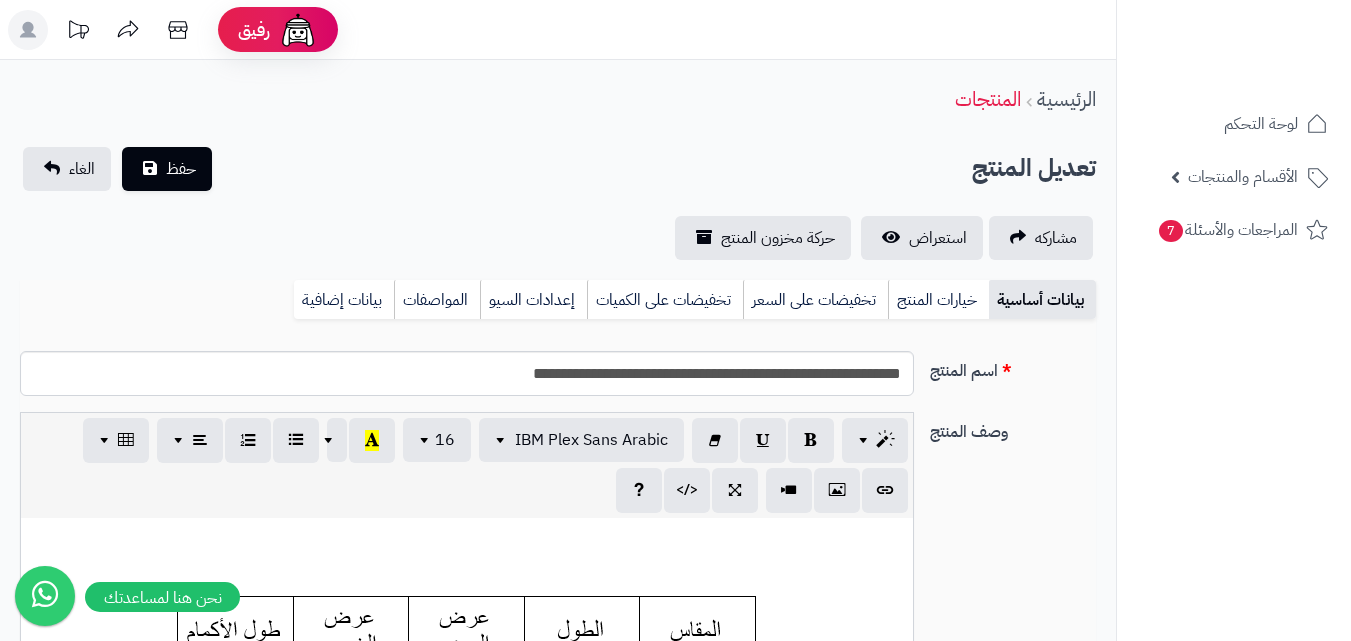 scroll, scrollTop: 0, scrollLeft: 0, axis: both 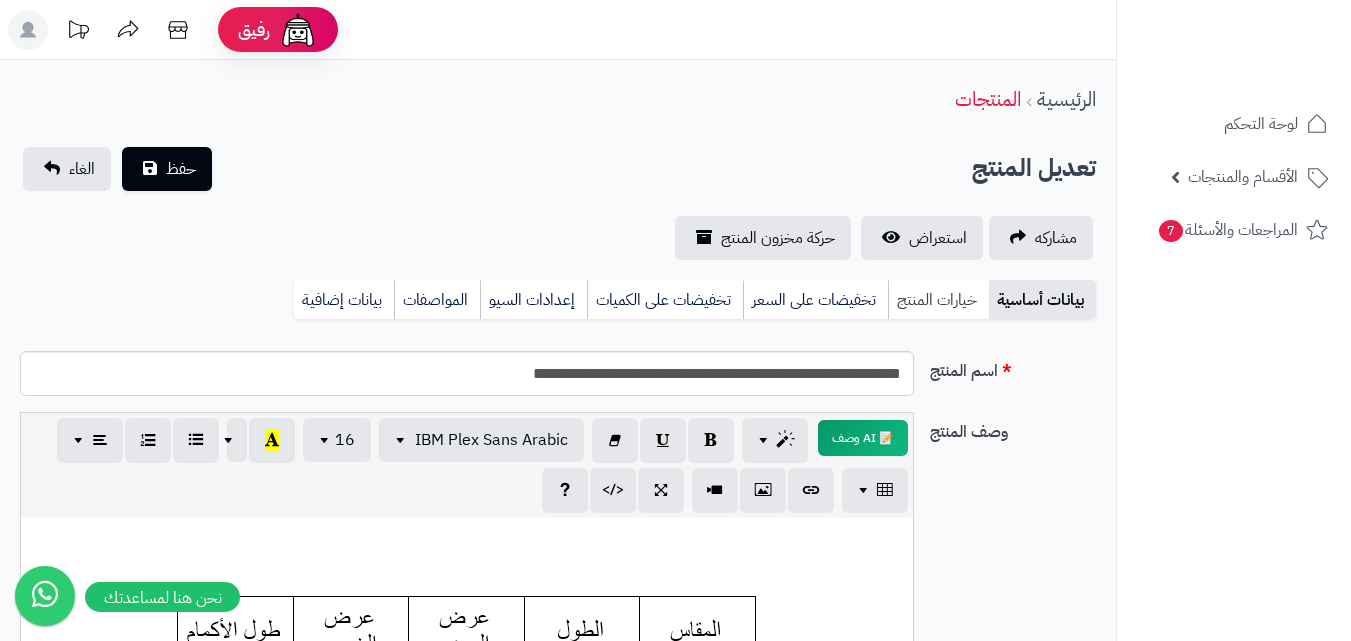click on "خيارات المنتج" at bounding box center (938, 300) 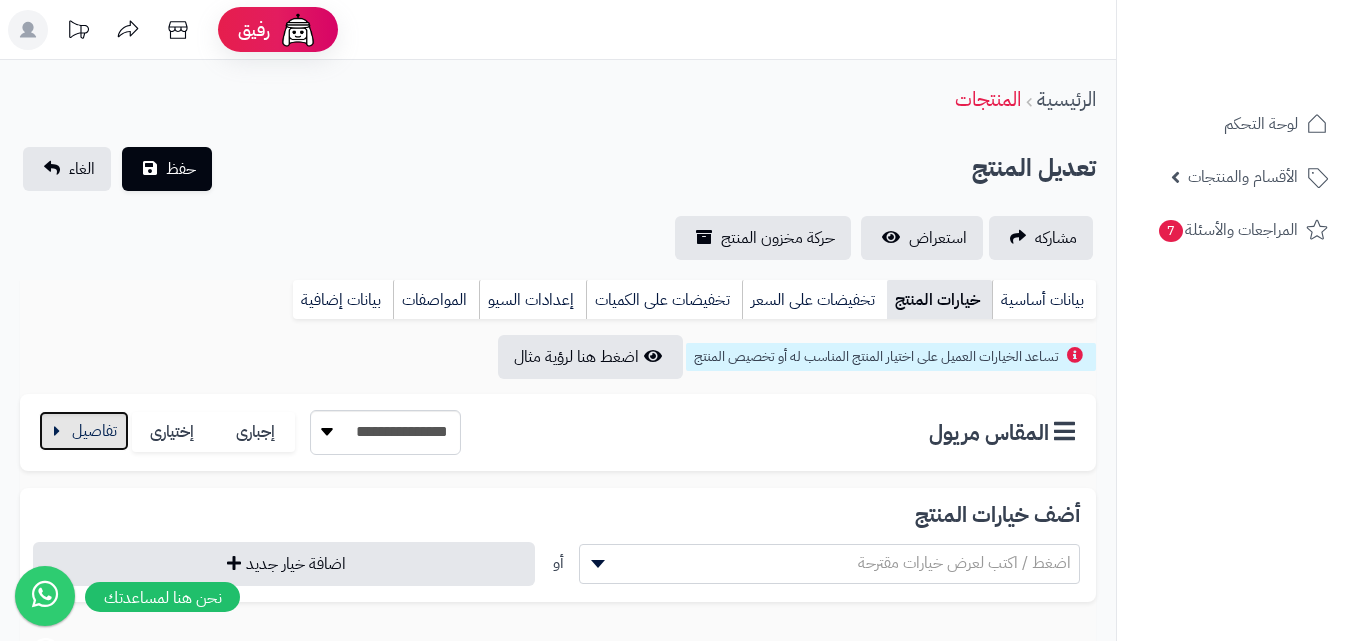 click at bounding box center (84, 431) 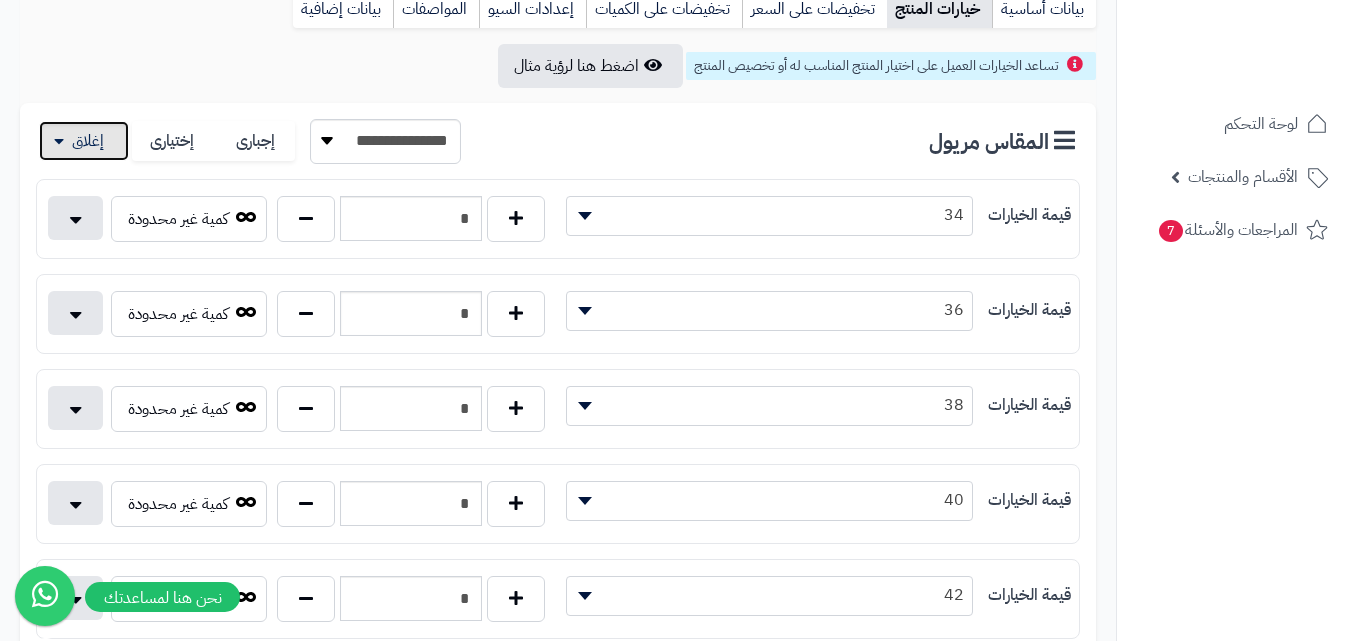scroll, scrollTop: 300, scrollLeft: 0, axis: vertical 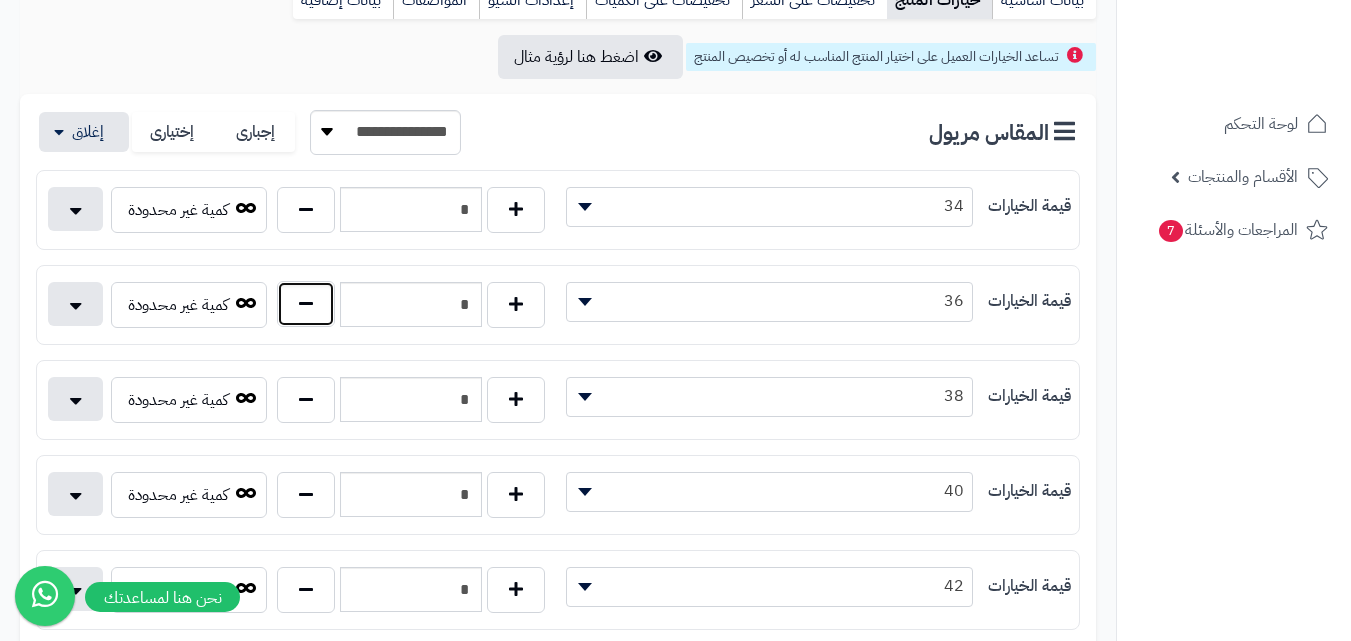 click at bounding box center [306, 304] 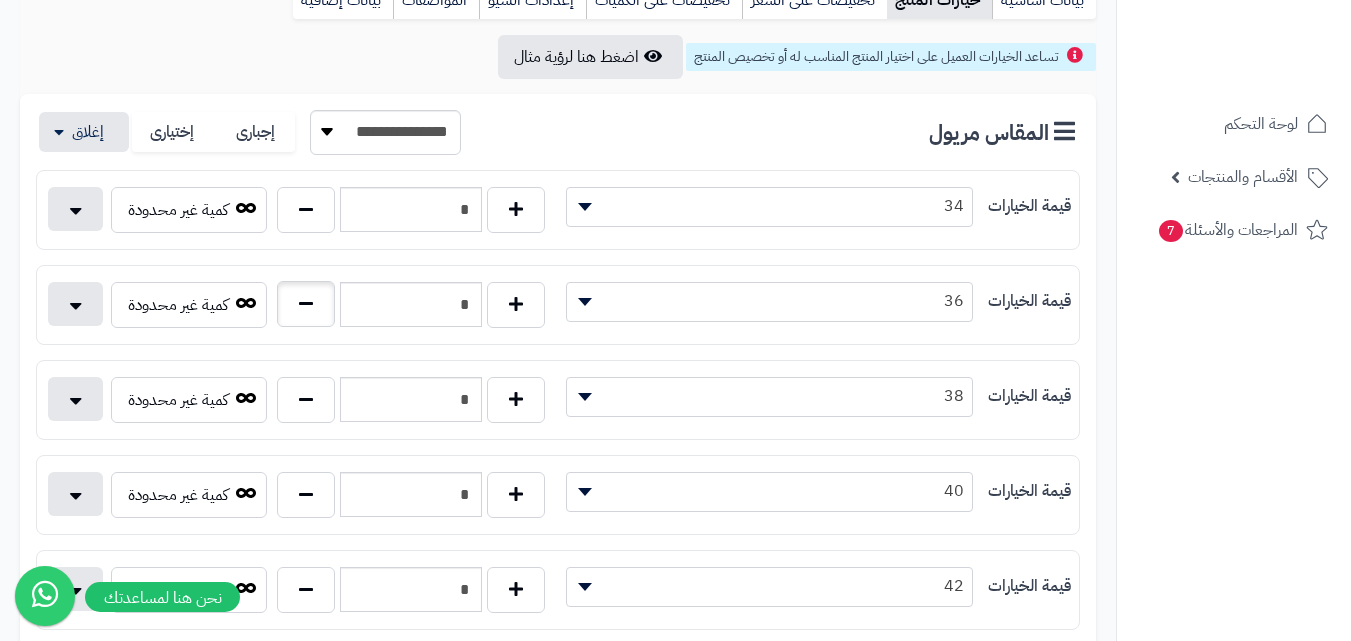 type on "*" 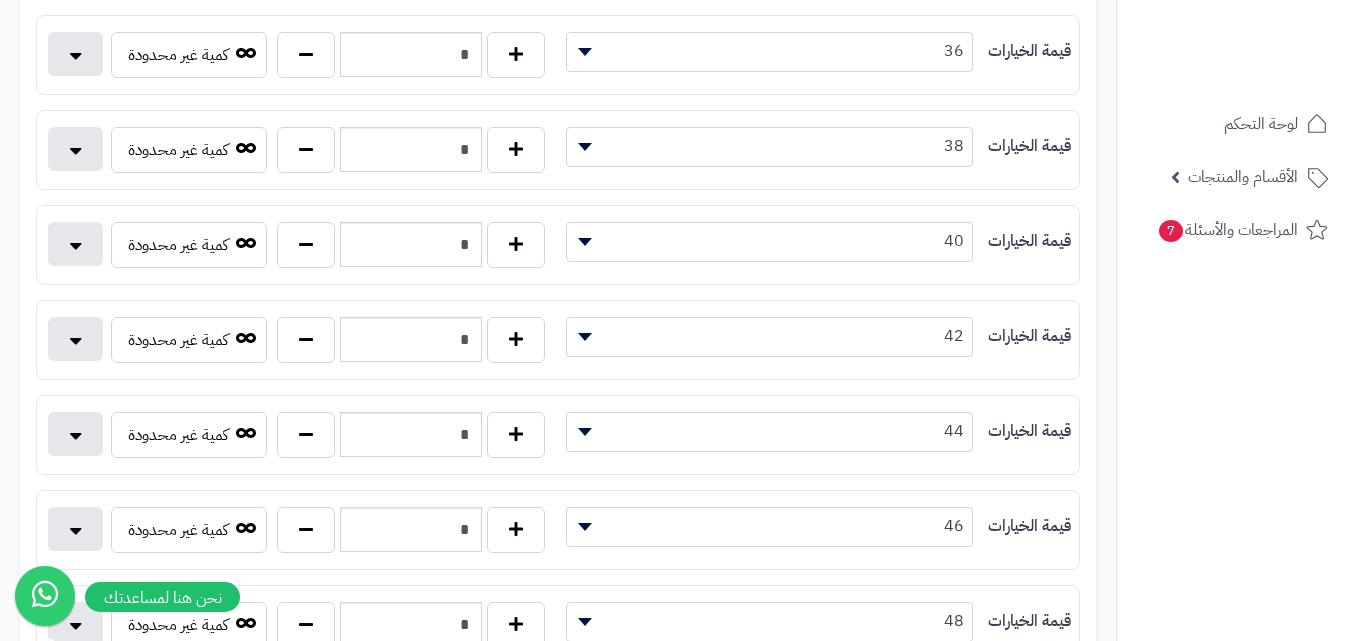 scroll, scrollTop: 600, scrollLeft: 0, axis: vertical 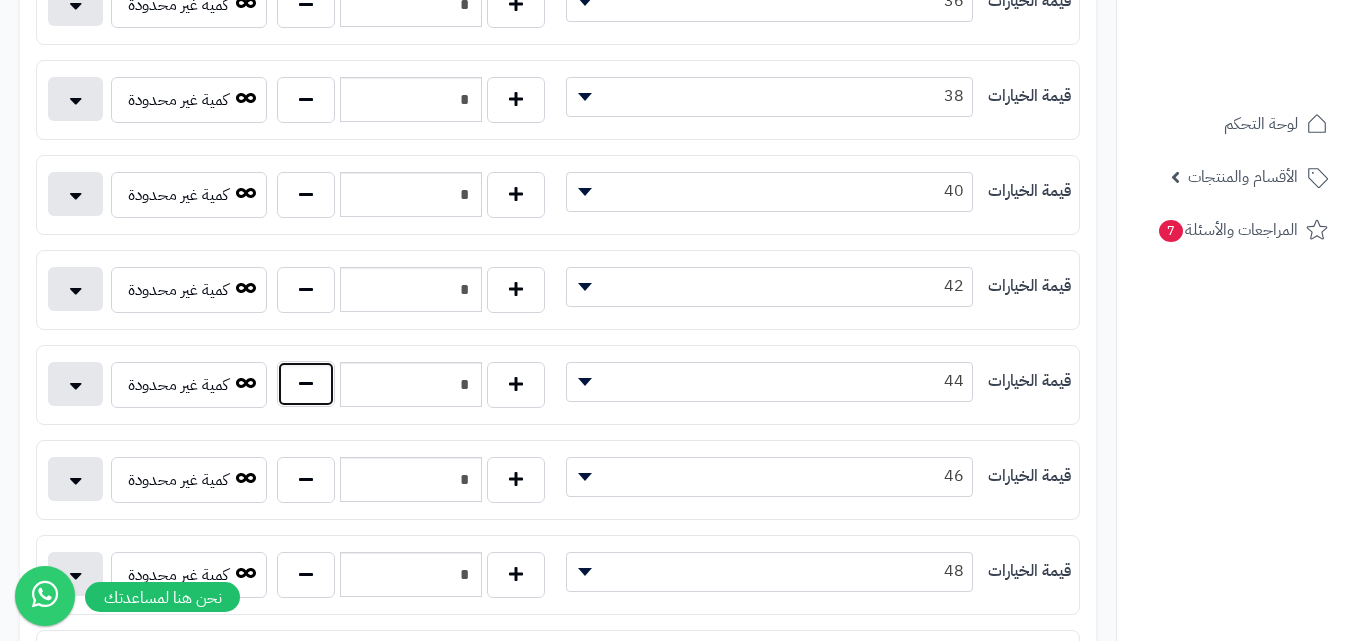 click at bounding box center [306, 384] 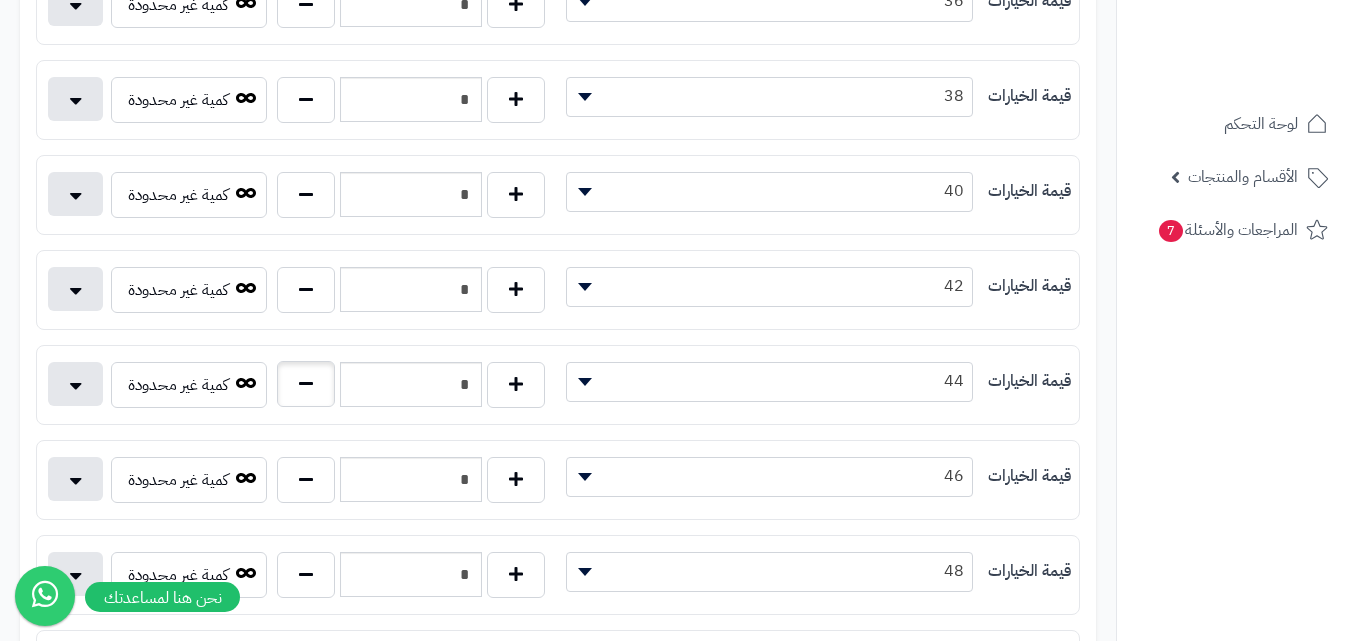 type on "*" 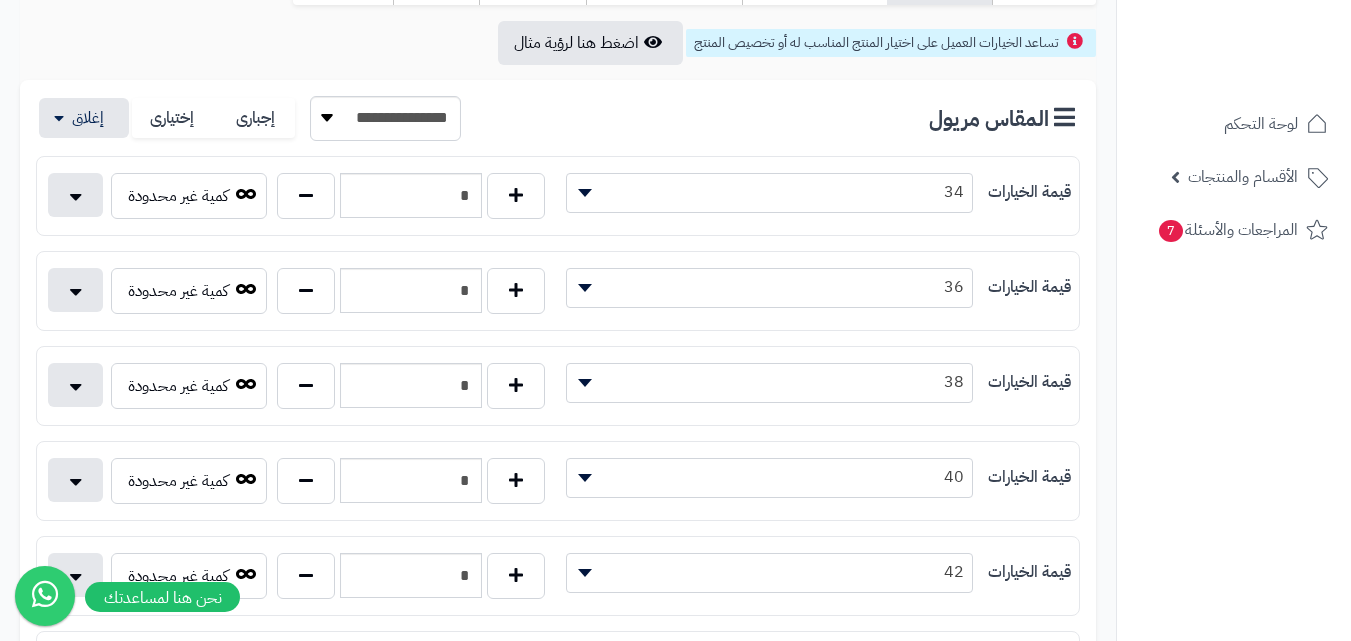 scroll, scrollTop: 0, scrollLeft: 0, axis: both 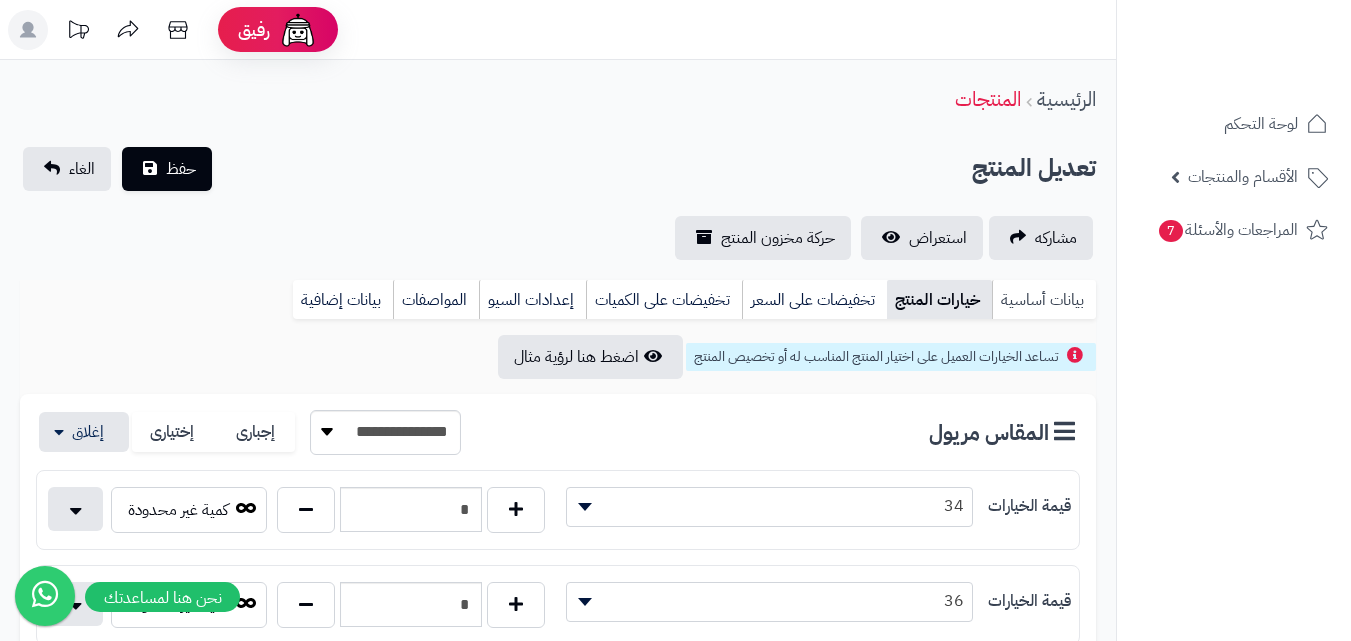 click on "بيانات أساسية" at bounding box center [1044, 300] 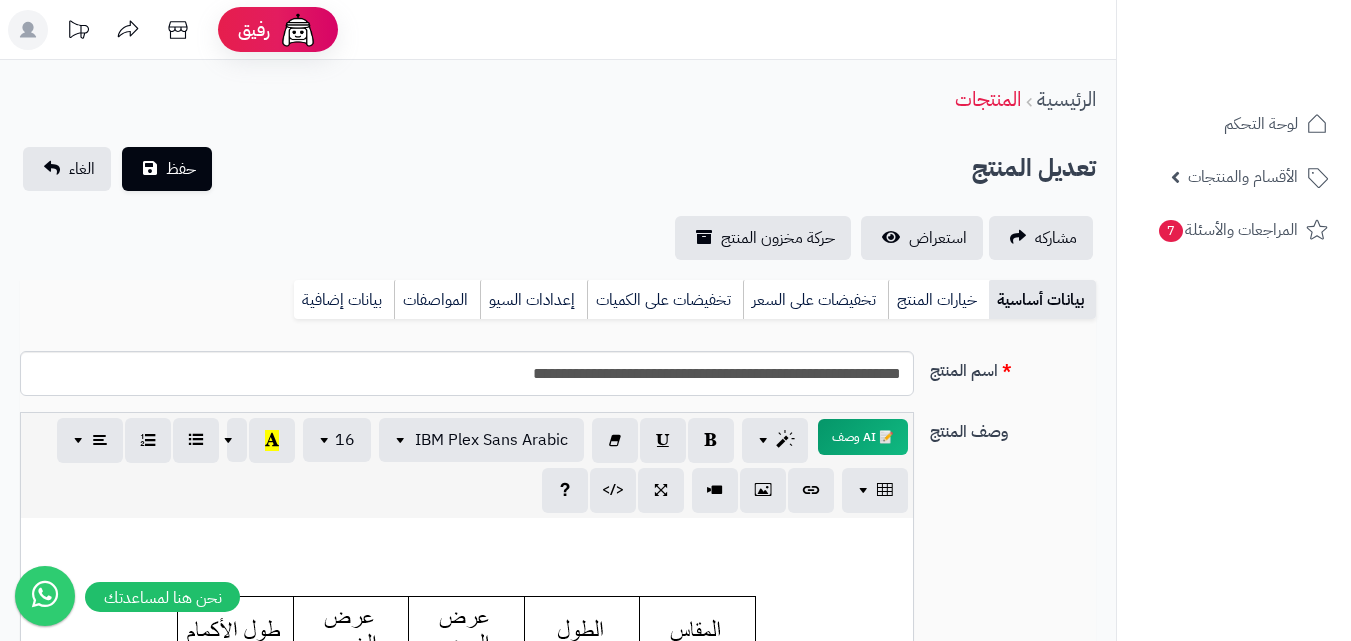 scroll, scrollTop: 0, scrollLeft: 0, axis: both 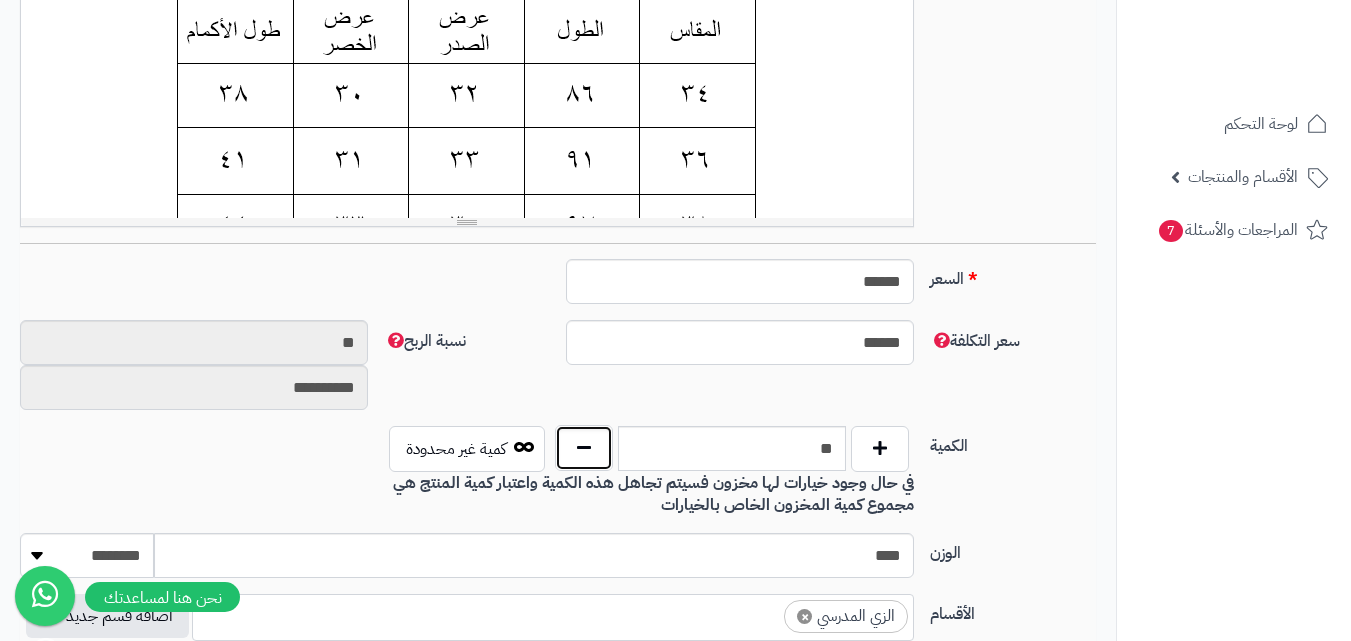 click at bounding box center (584, 448) 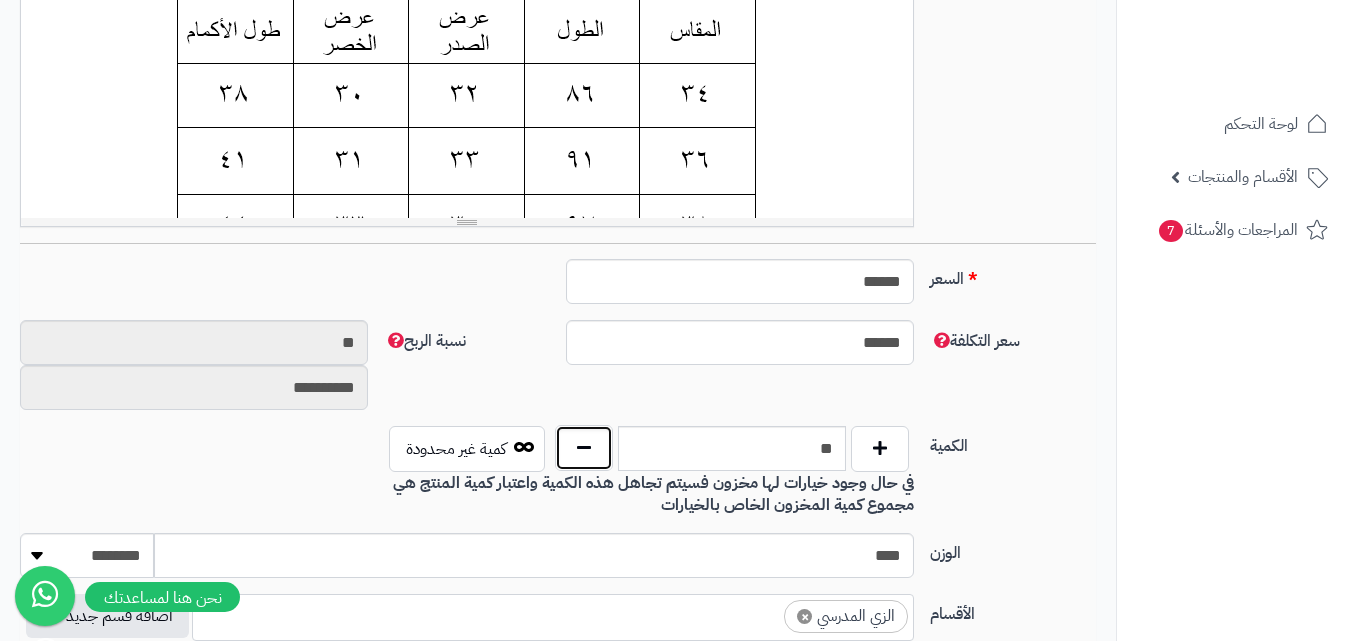click at bounding box center (584, 448) 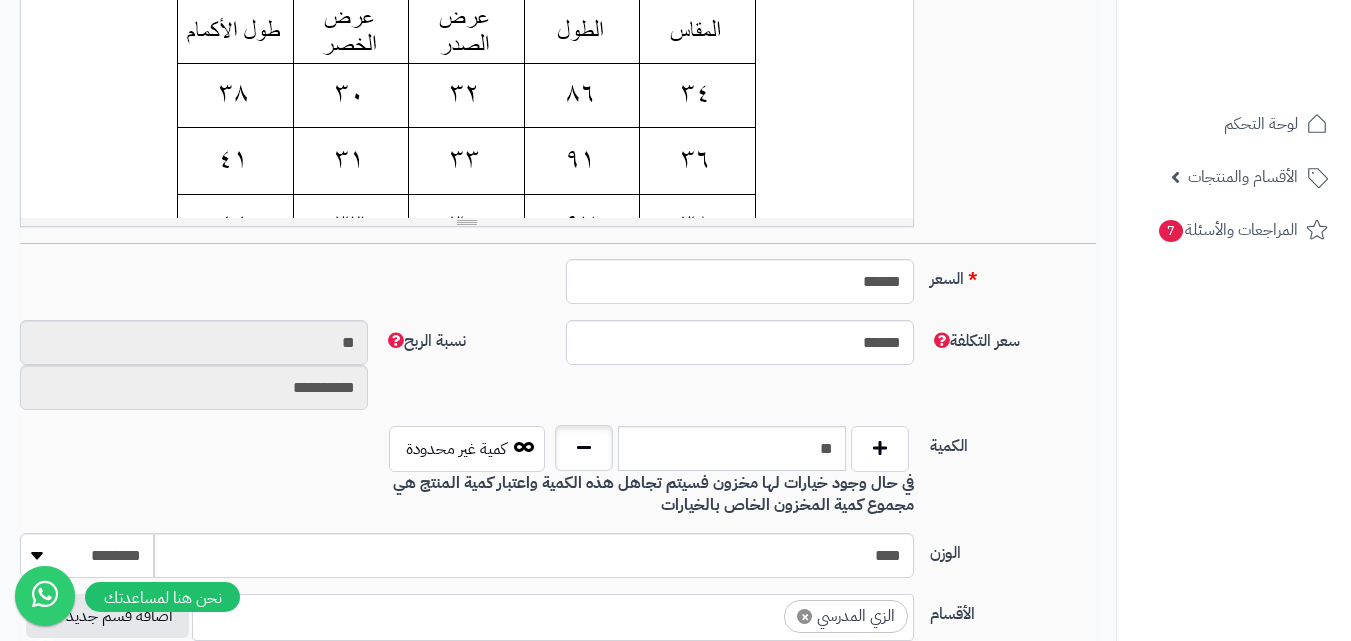 type on "**" 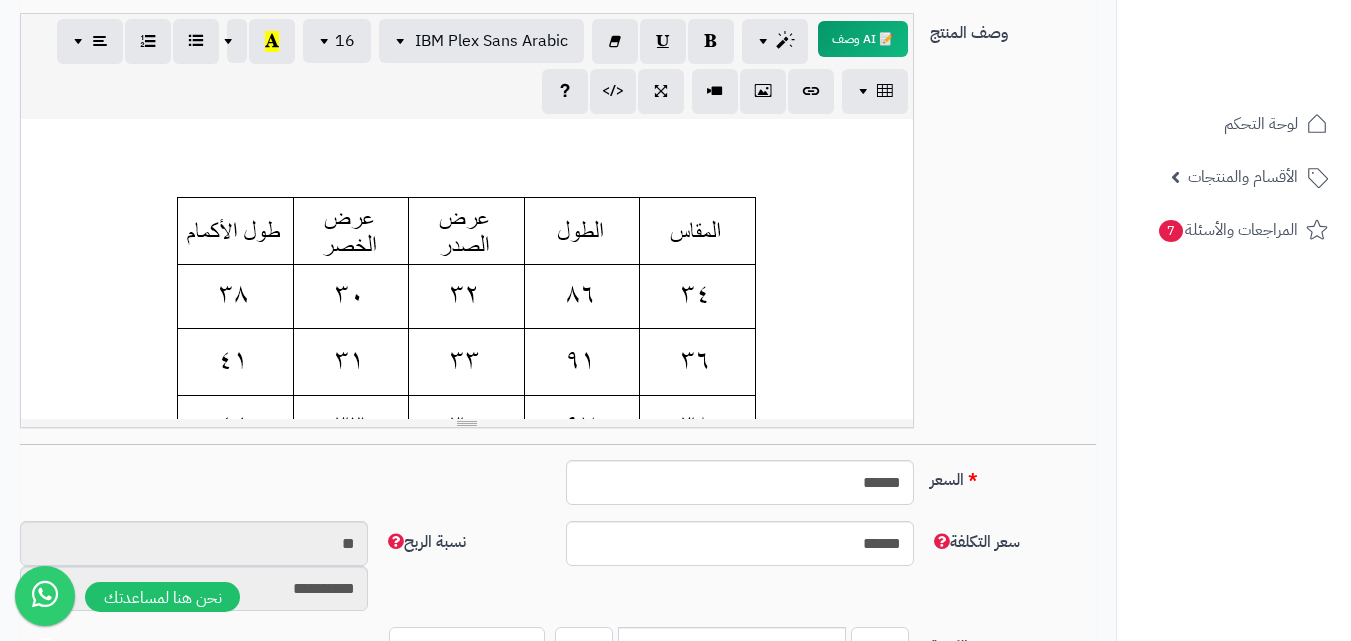 scroll, scrollTop: 0, scrollLeft: 0, axis: both 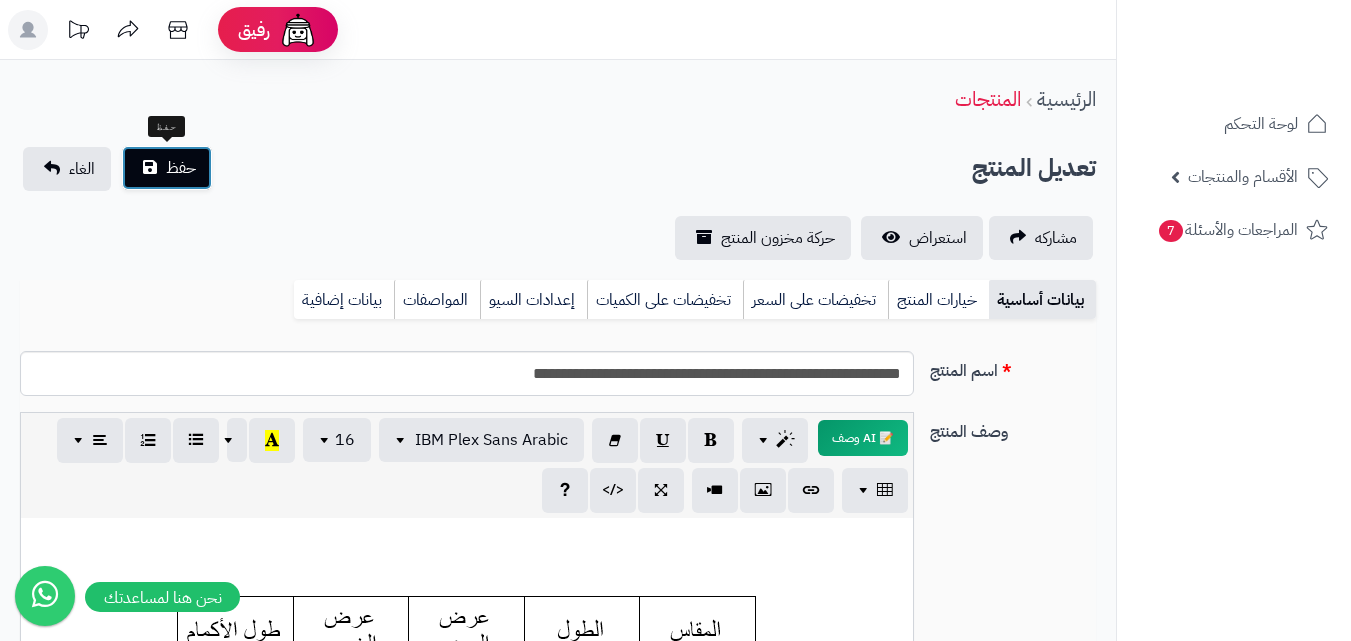 click on "حفظ" at bounding box center [167, 168] 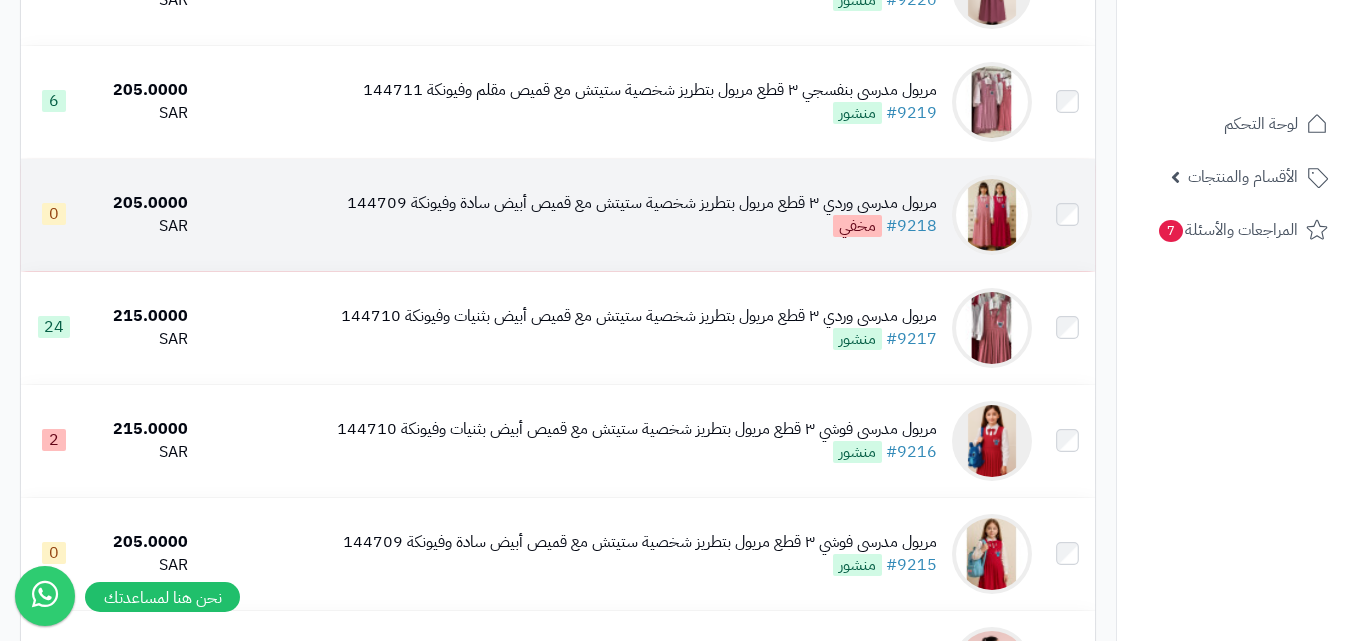 scroll, scrollTop: 1900, scrollLeft: 0, axis: vertical 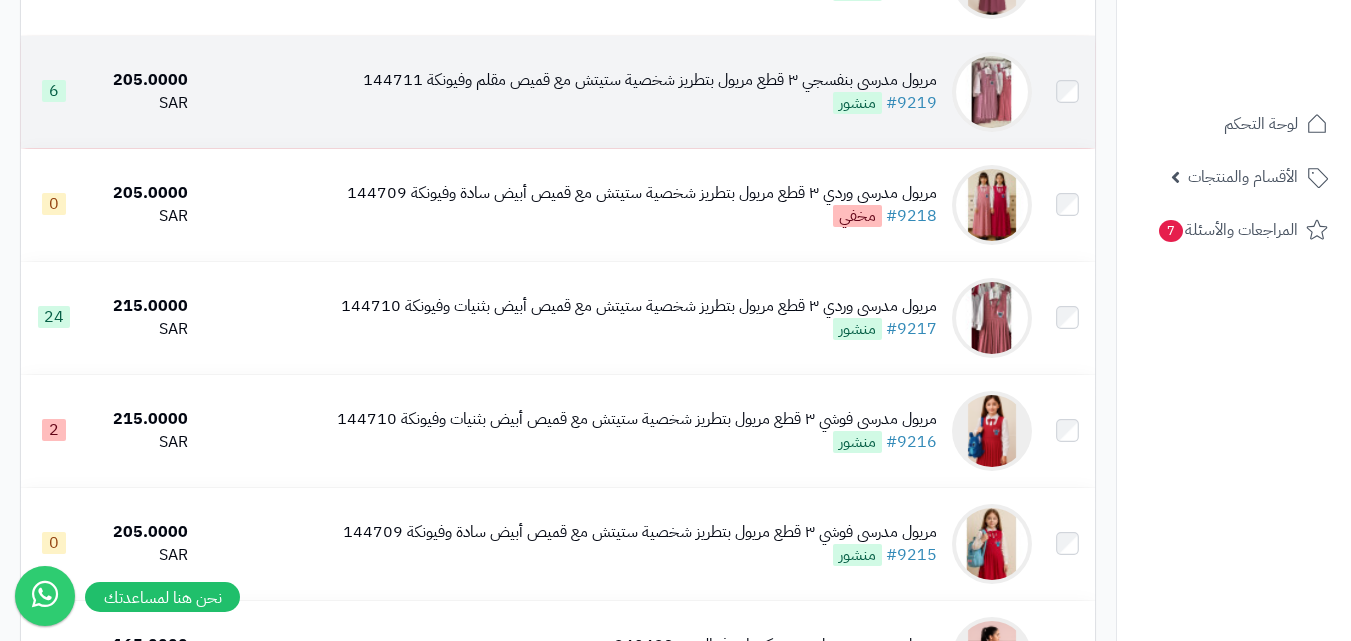 click at bounding box center (992, 92) 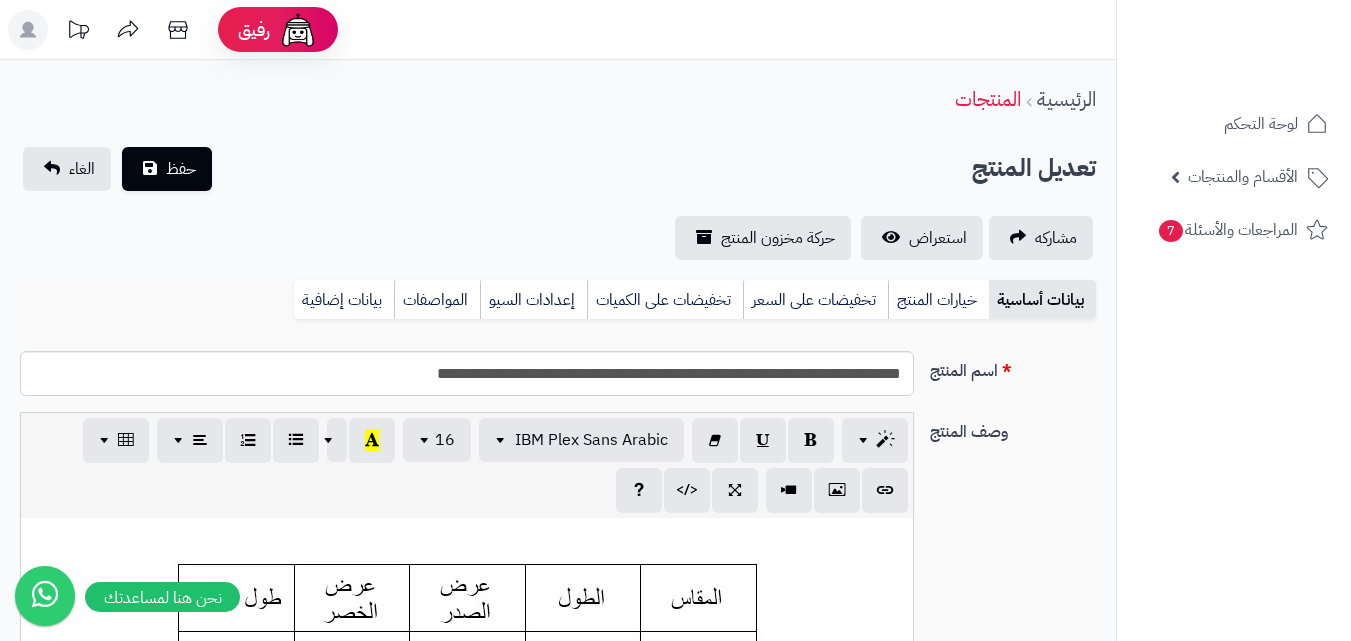 scroll, scrollTop: 0, scrollLeft: 0, axis: both 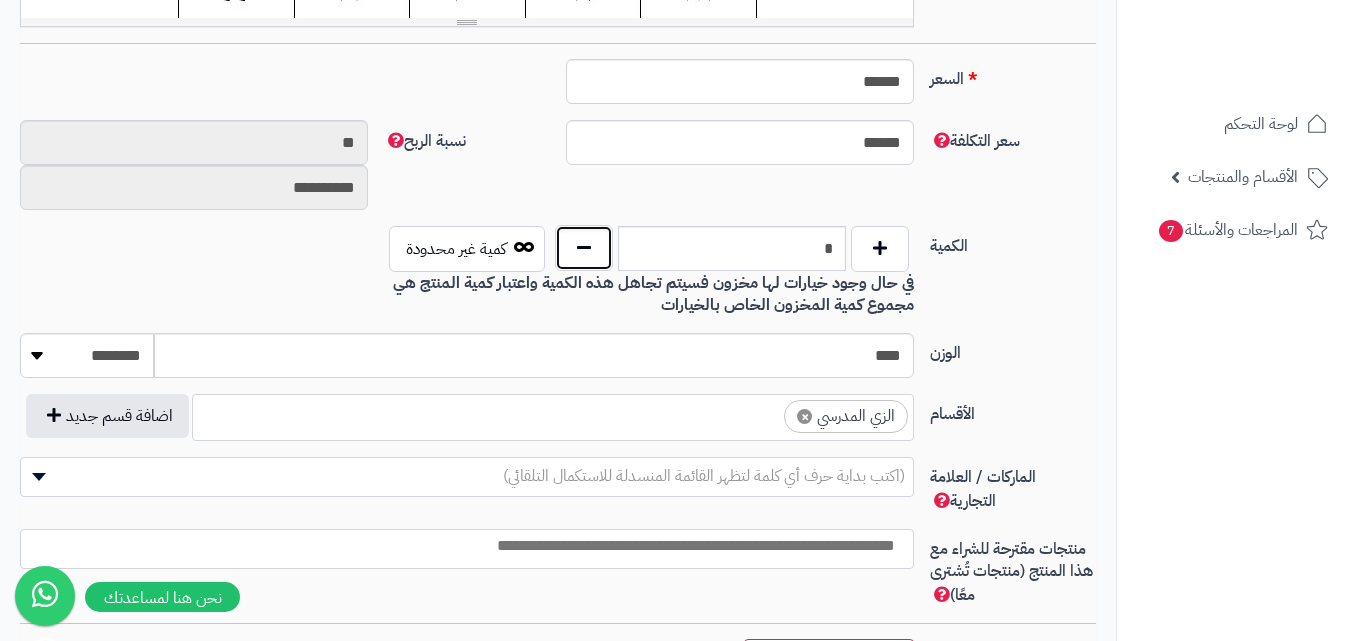 click at bounding box center (584, 248) 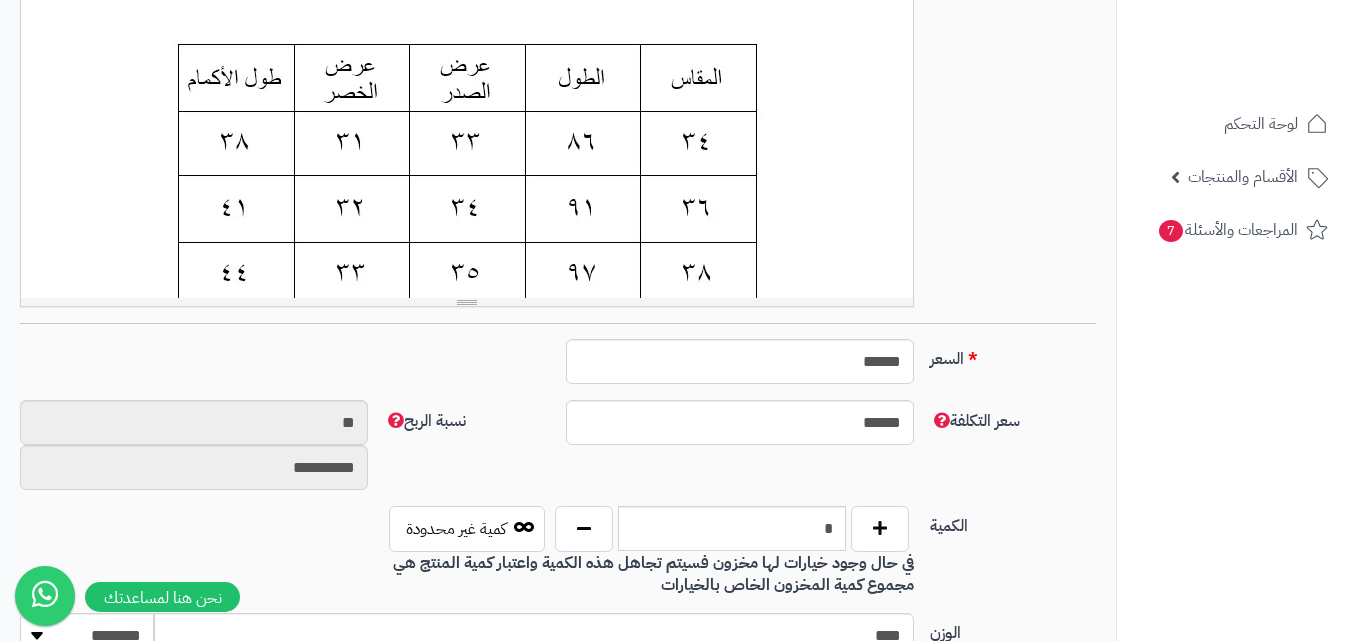 scroll, scrollTop: 700, scrollLeft: 0, axis: vertical 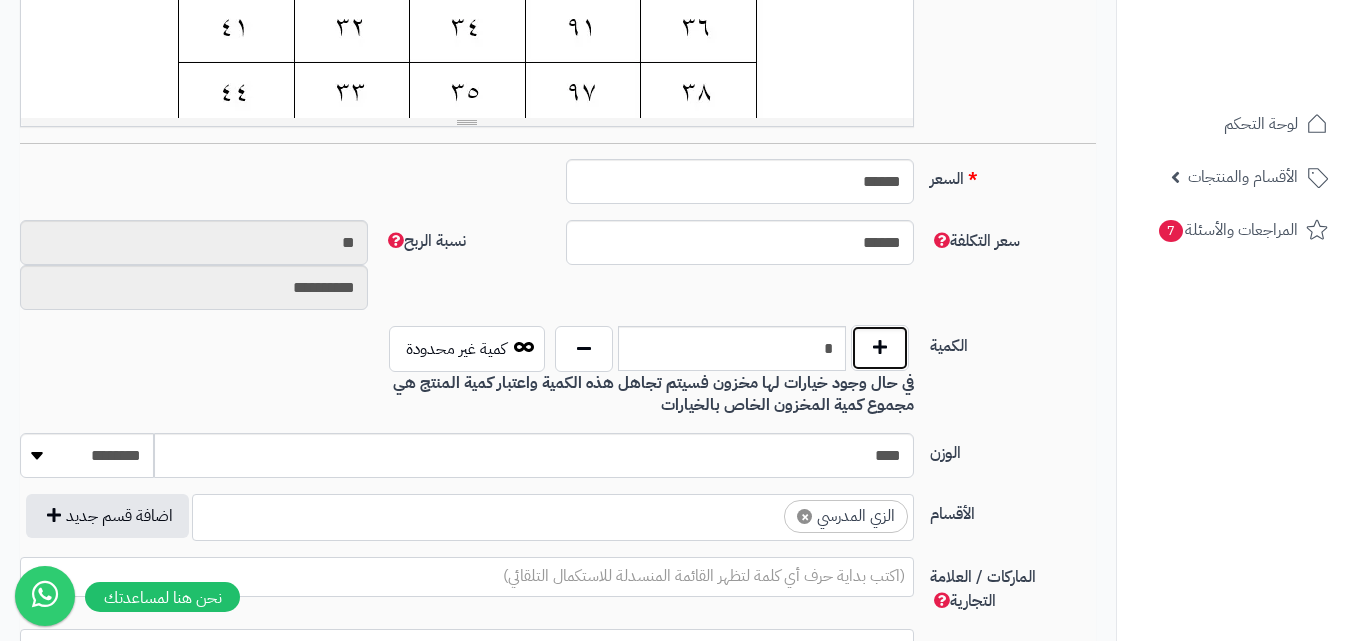 click at bounding box center (880, 348) 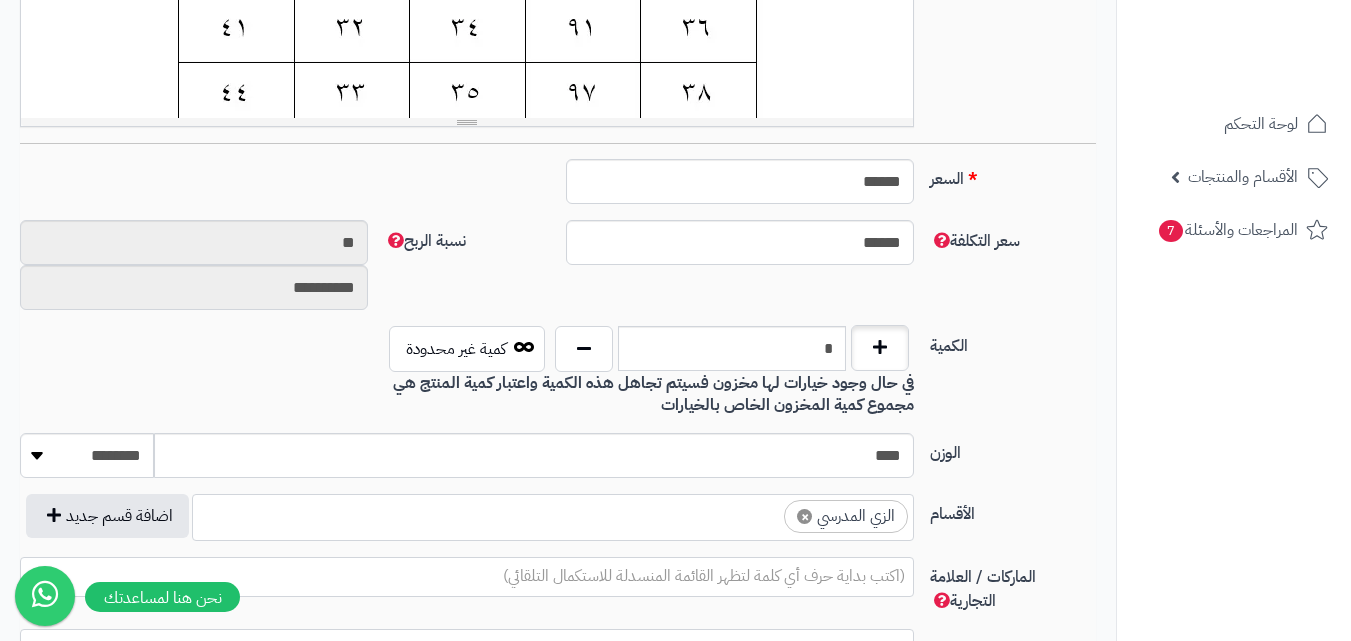 type on "*" 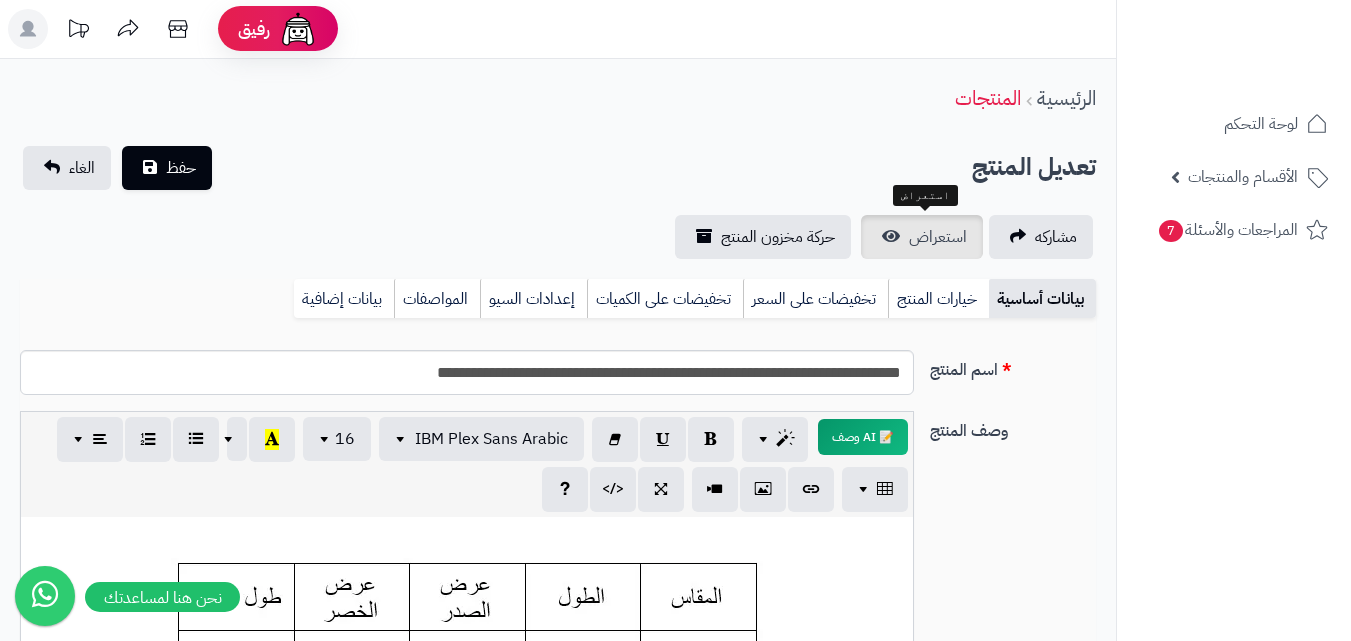 scroll, scrollTop: 0, scrollLeft: 0, axis: both 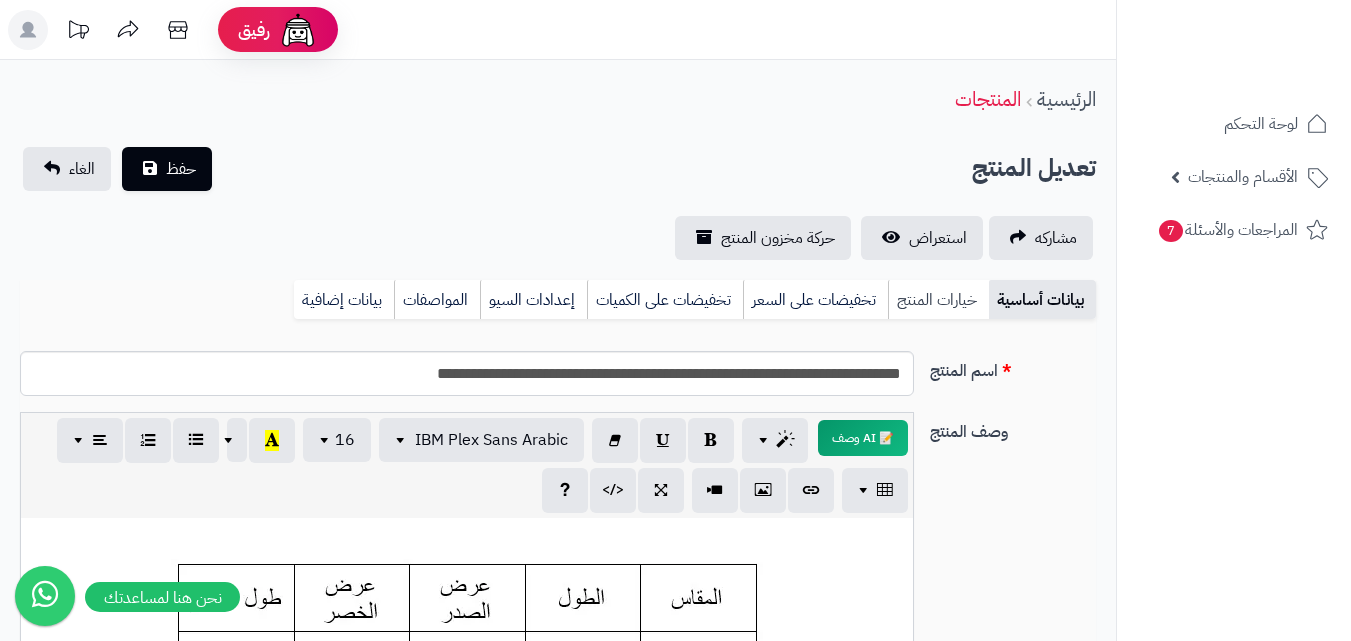click on "خيارات المنتج" at bounding box center [938, 300] 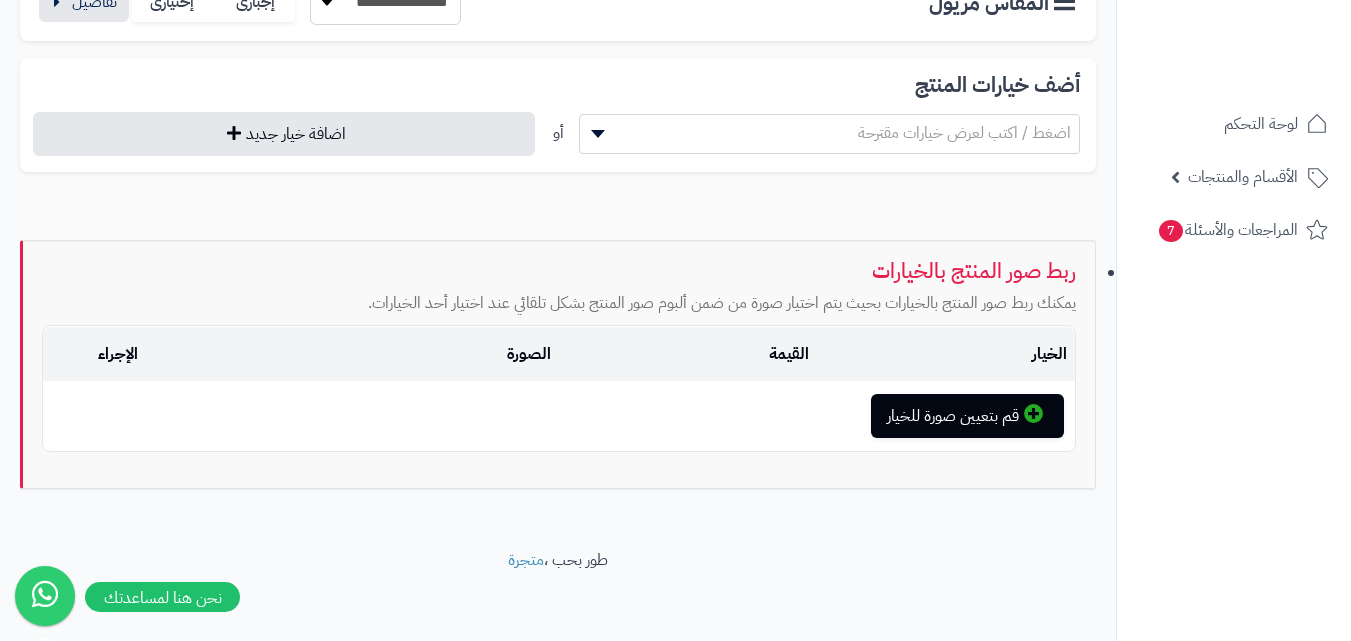 scroll, scrollTop: 438, scrollLeft: 0, axis: vertical 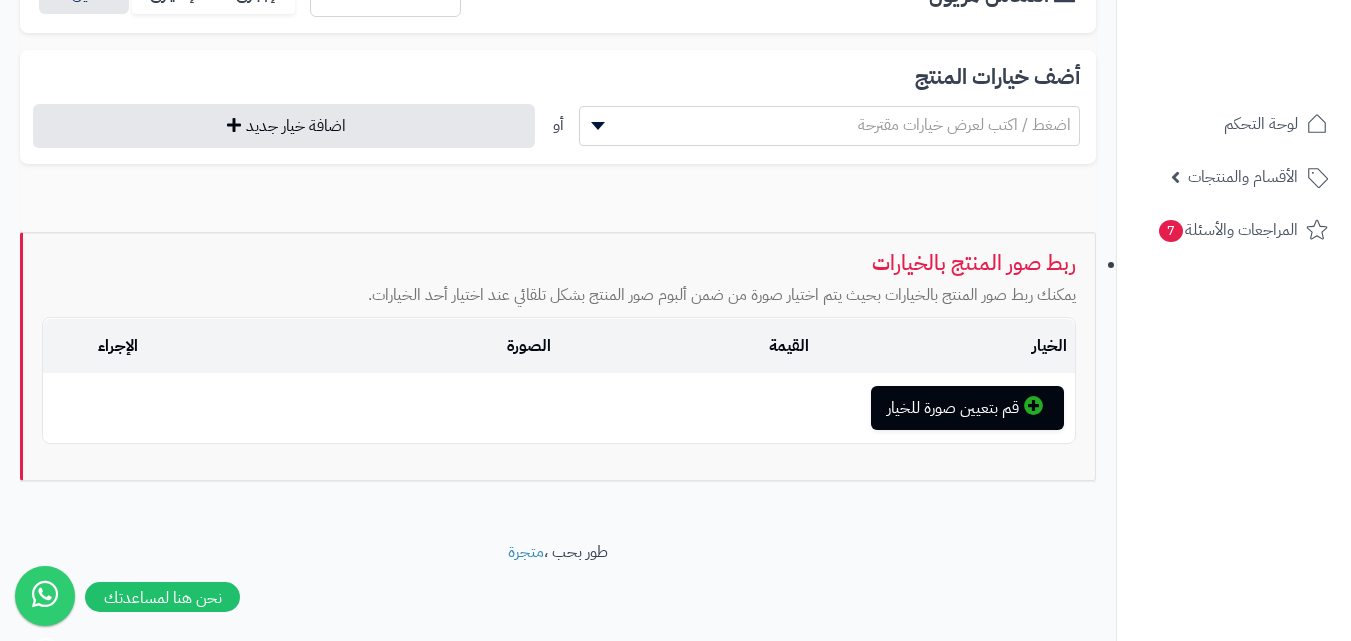 click on "**********" at bounding box center [558, -6] 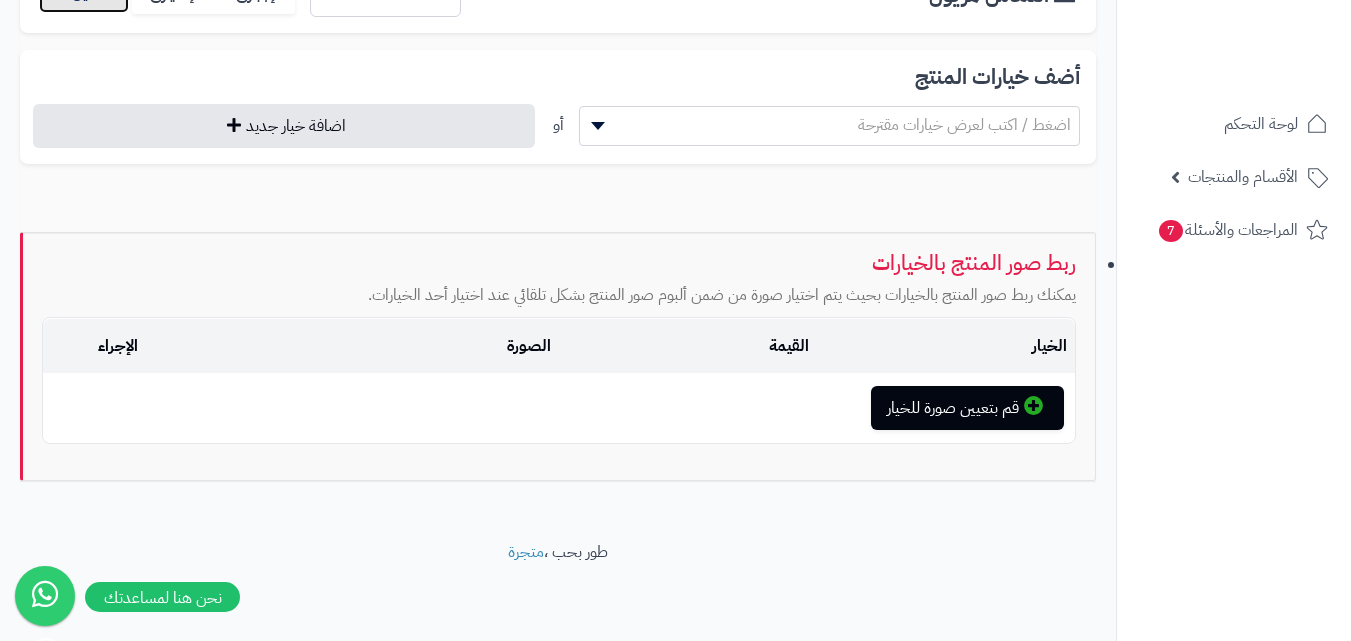 click at bounding box center [84, -7] 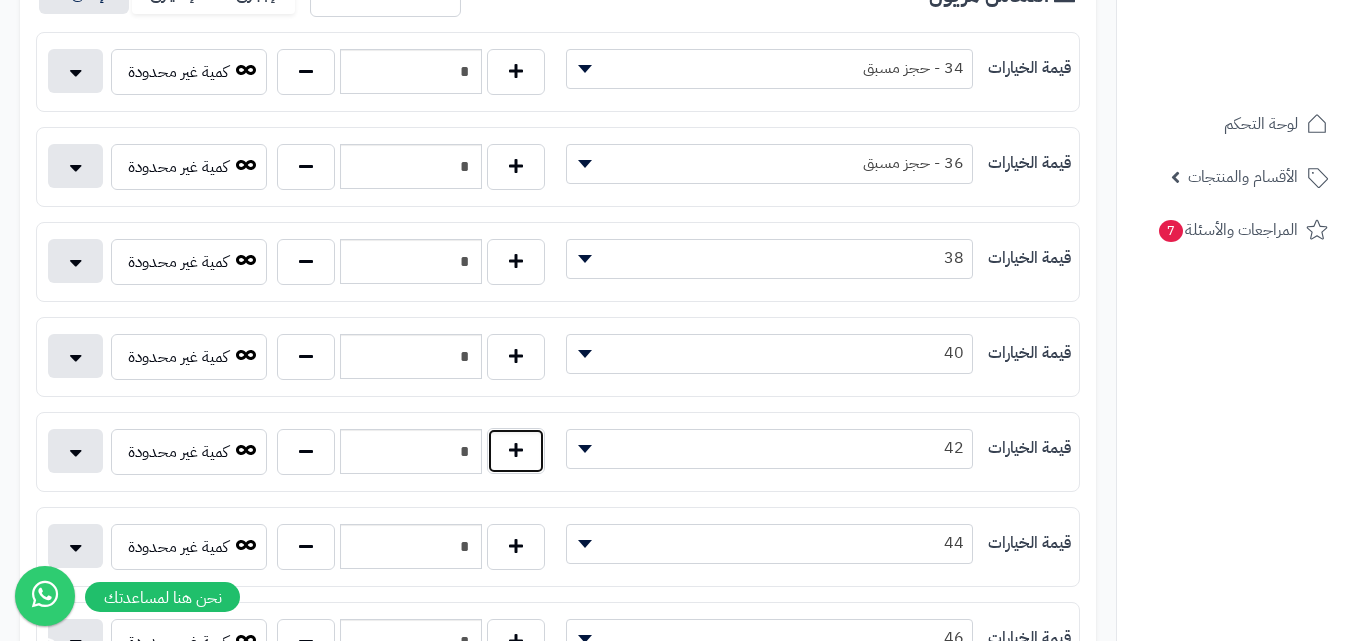 click at bounding box center [516, 451] 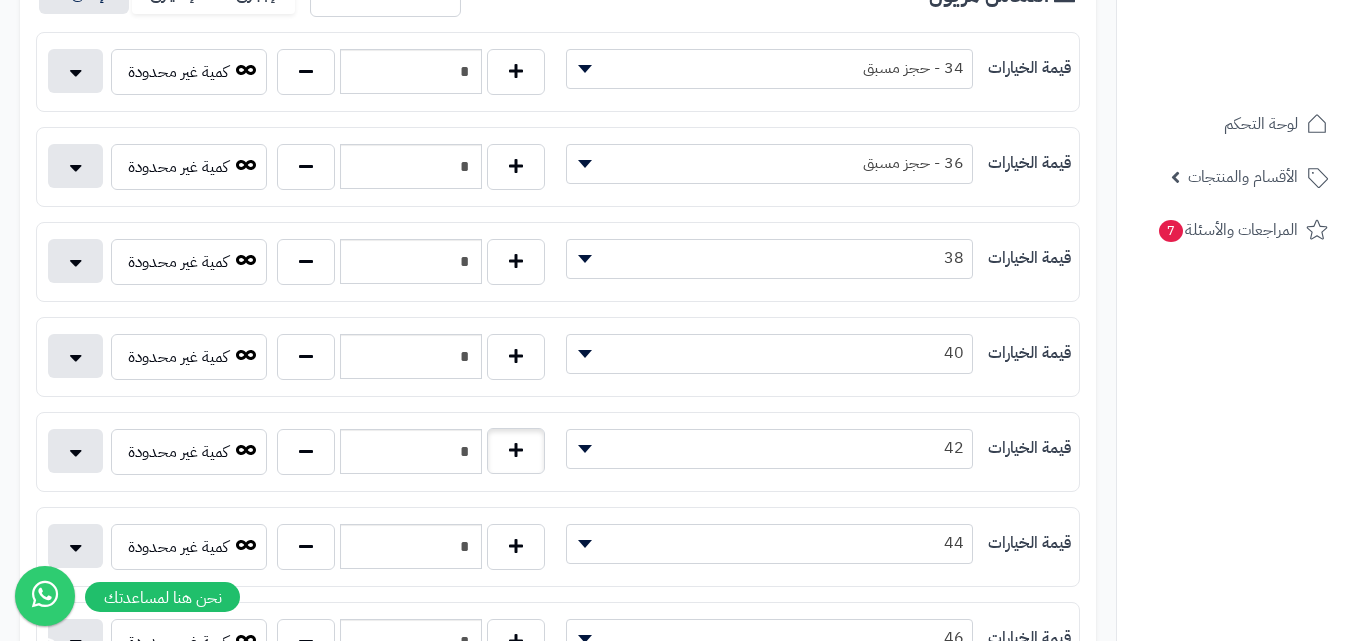 type on "*" 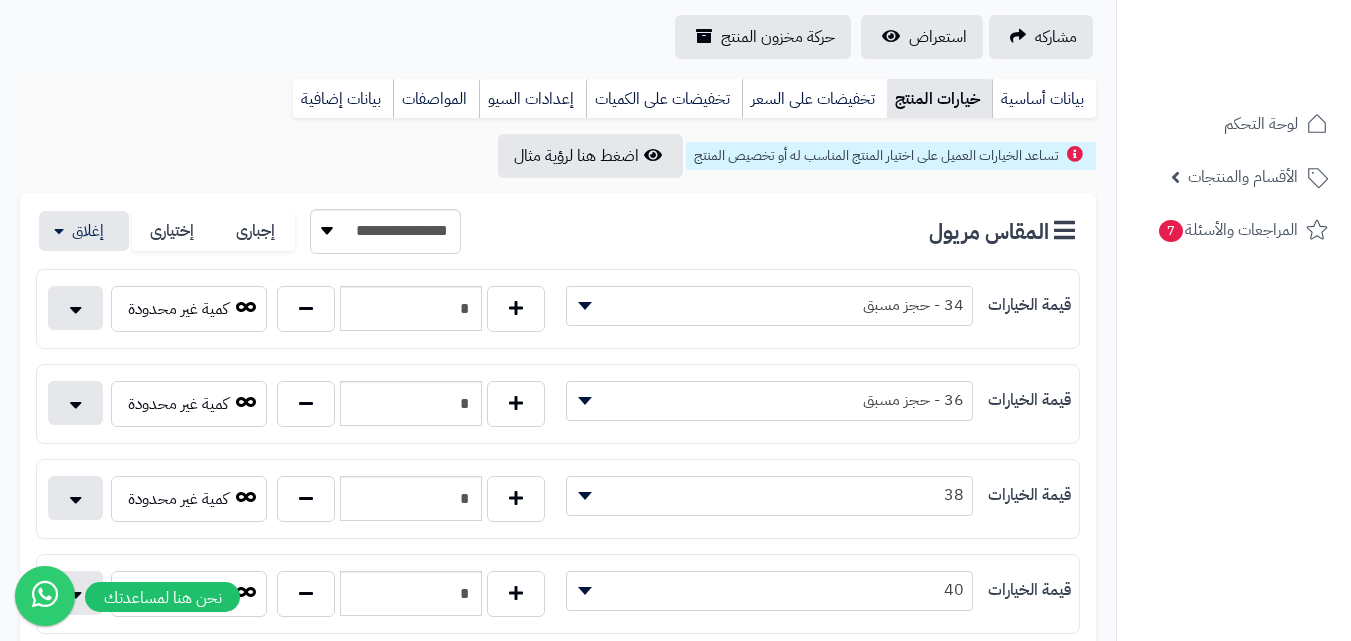 scroll, scrollTop: 0, scrollLeft: 0, axis: both 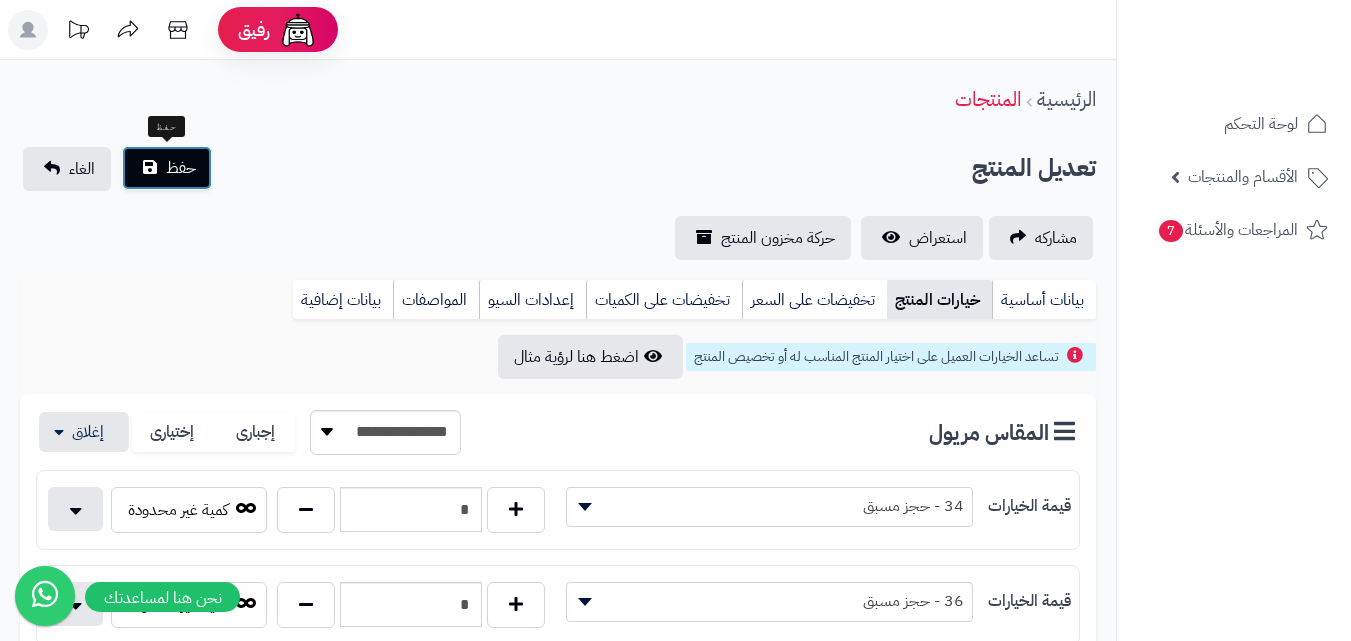 click on "حفظ" at bounding box center [167, 168] 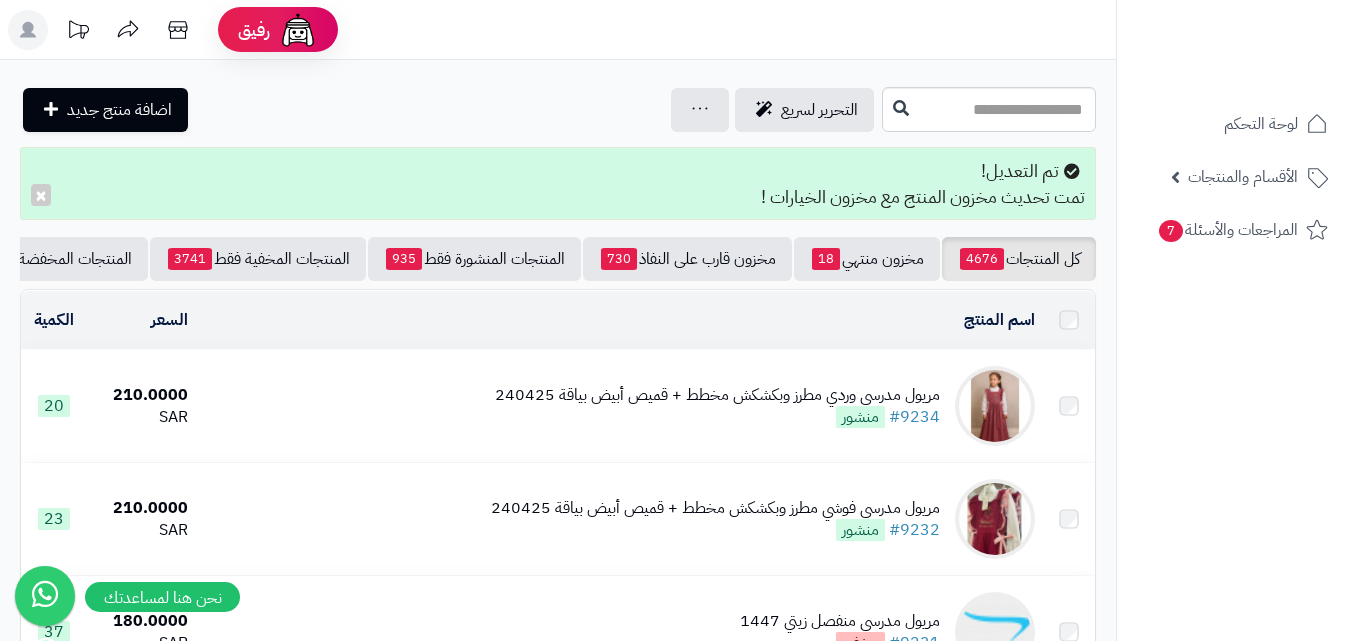 scroll, scrollTop: 0, scrollLeft: 0, axis: both 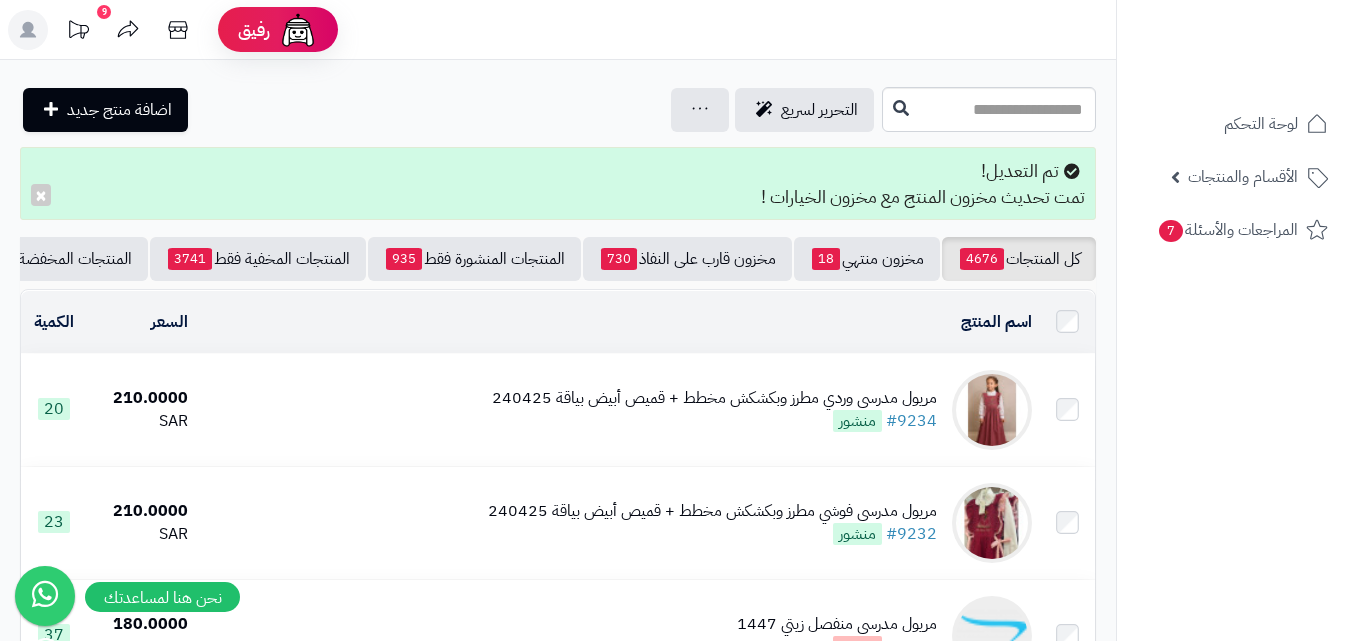 click at bounding box center [992, 410] 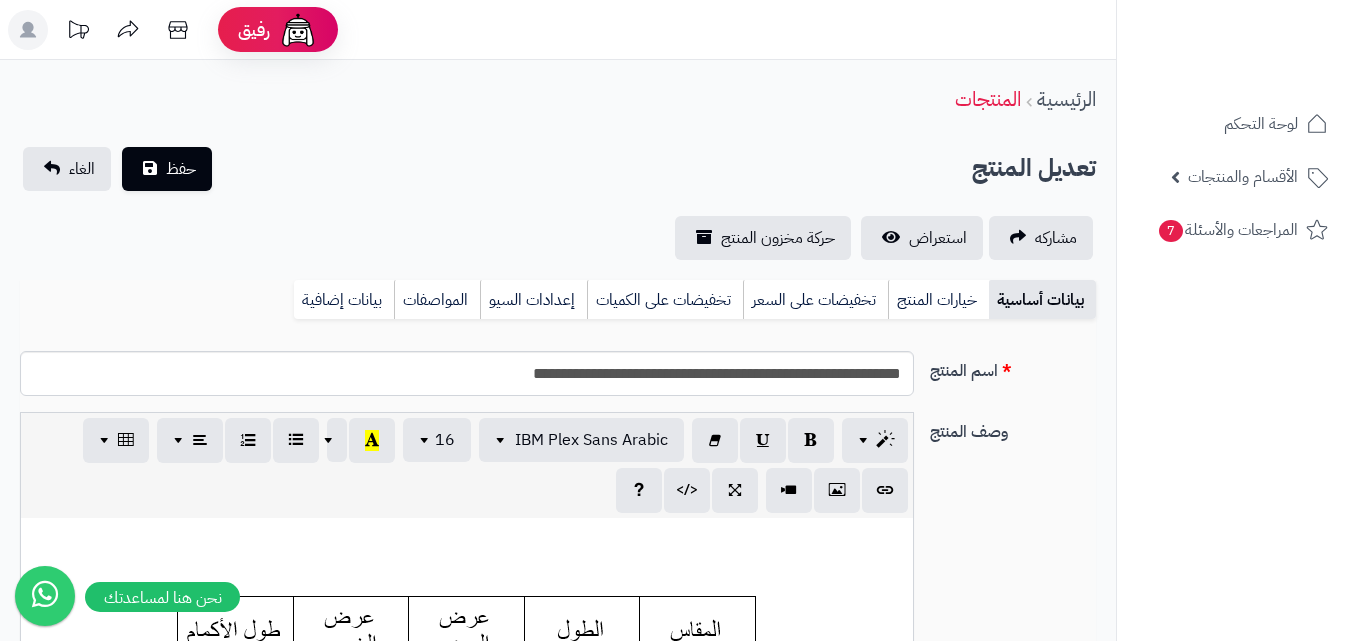 scroll, scrollTop: 700, scrollLeft: 0, axis: vertical 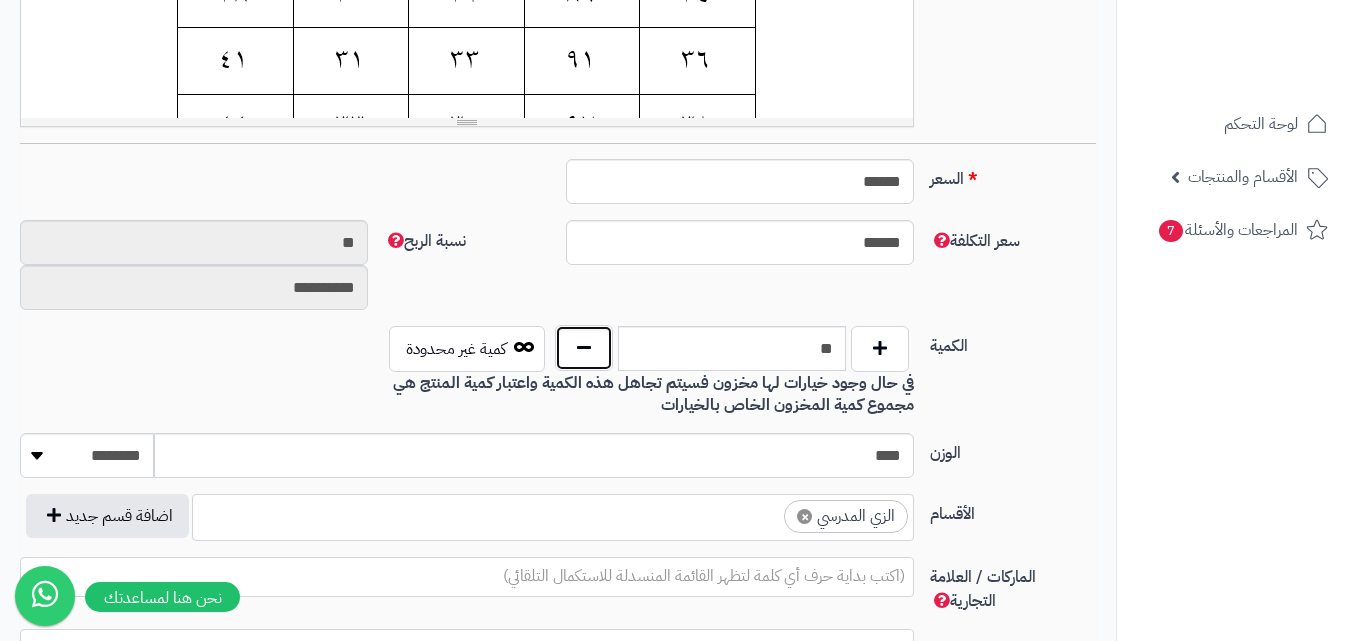 click at bounding box center [584, 348] 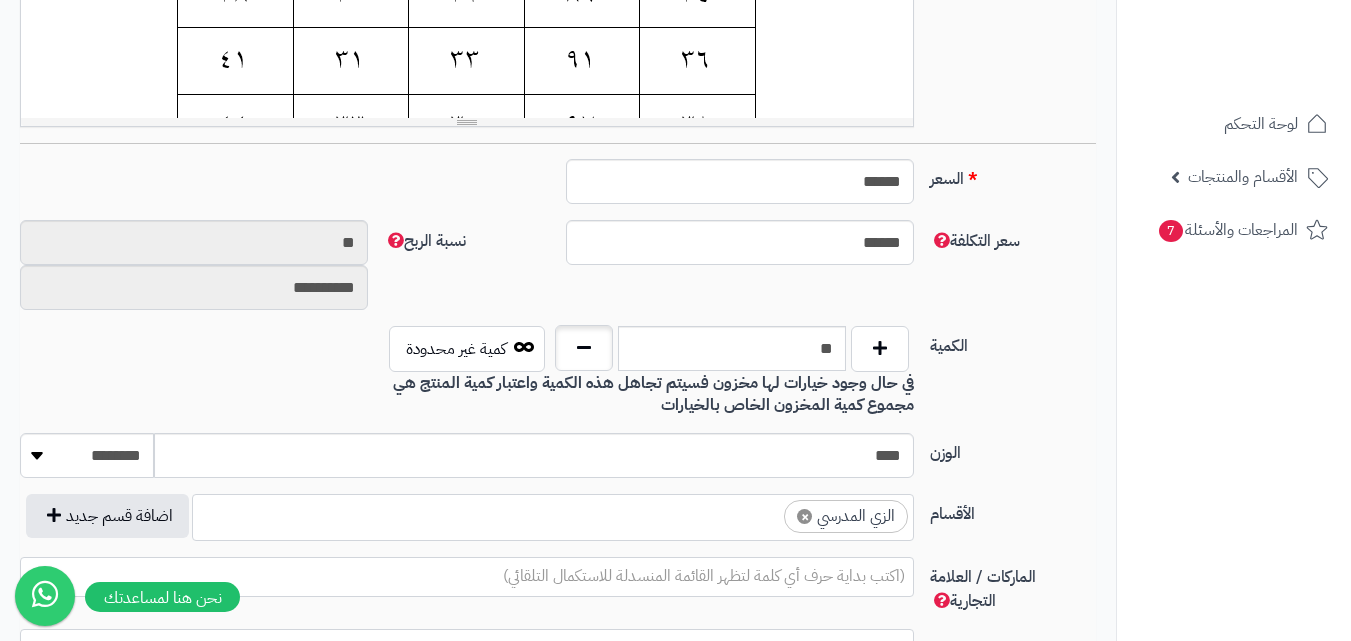 type on "**" 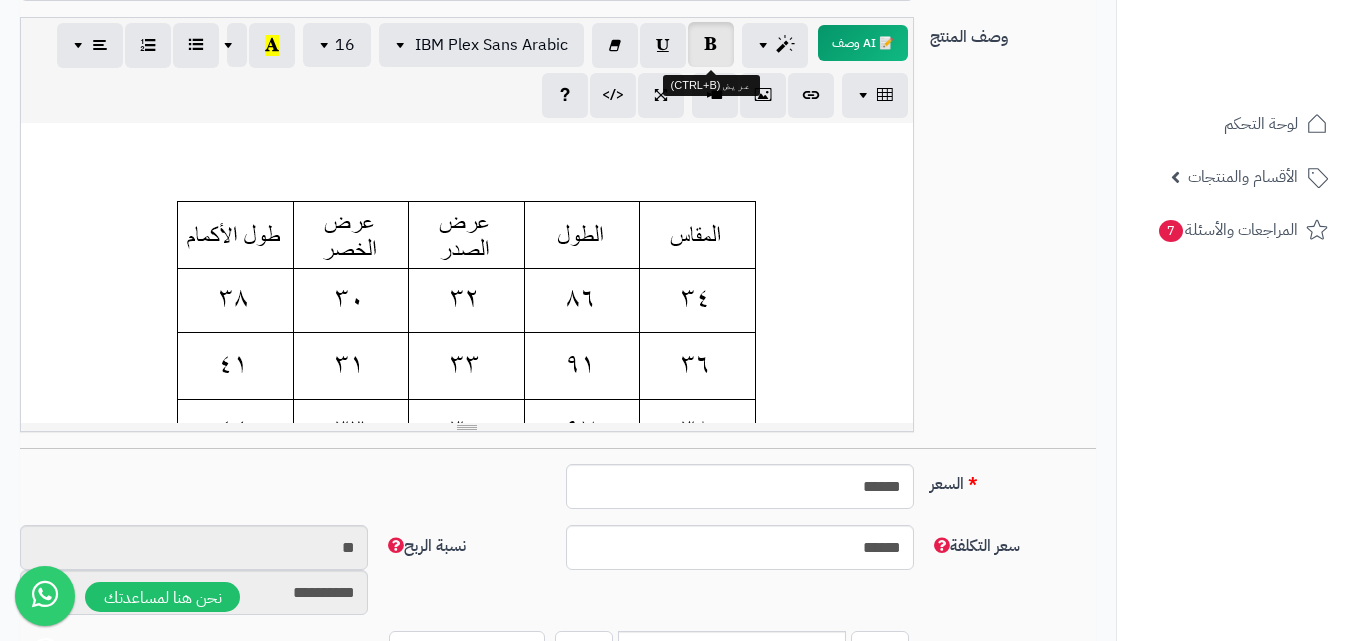 scroll, scrollTop: 100, scrollLeft: 0, axis: vertical 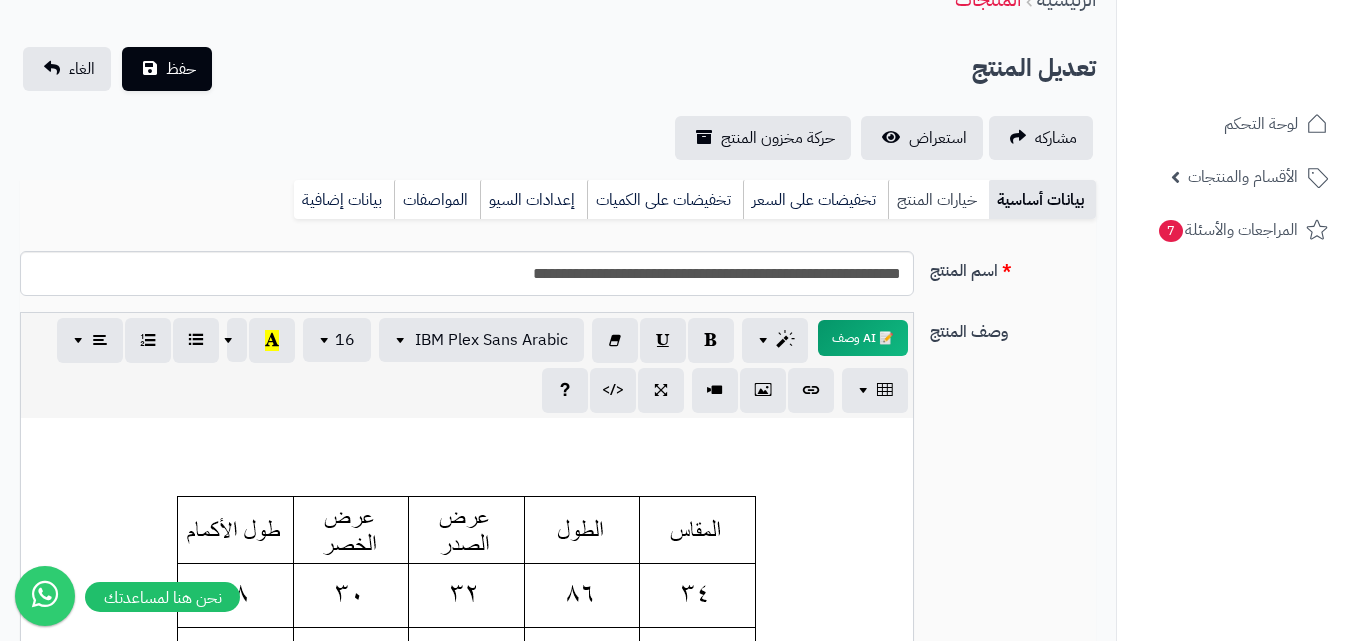 click on "خيارات المنتج" at bounding box center [938, 200] 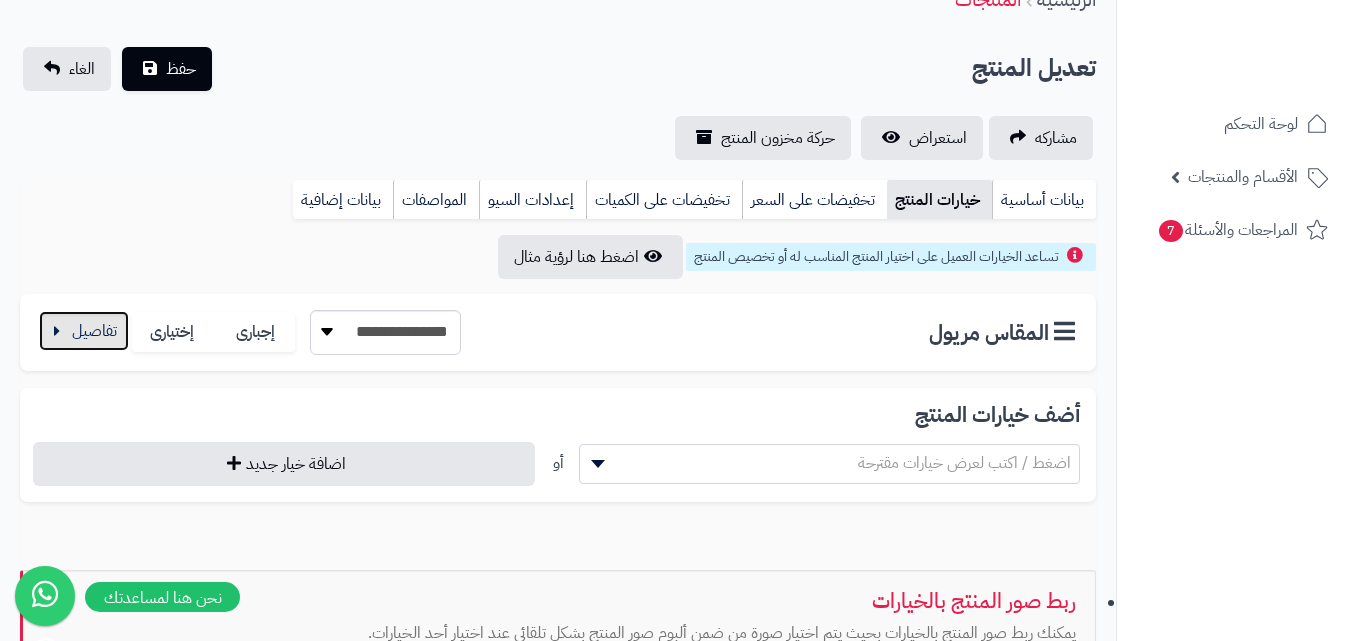 click at bounding box center (84, 331) 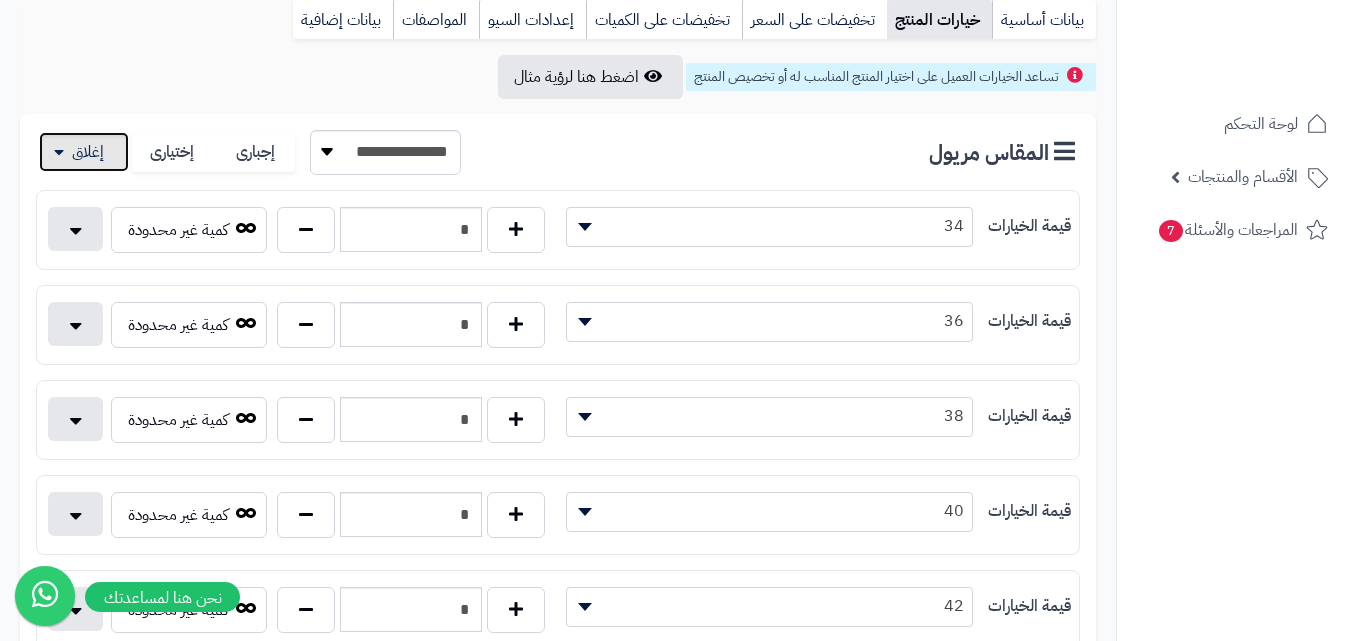 scroll, scrollTop: 700, scrollLeft: 0, axis: vertical 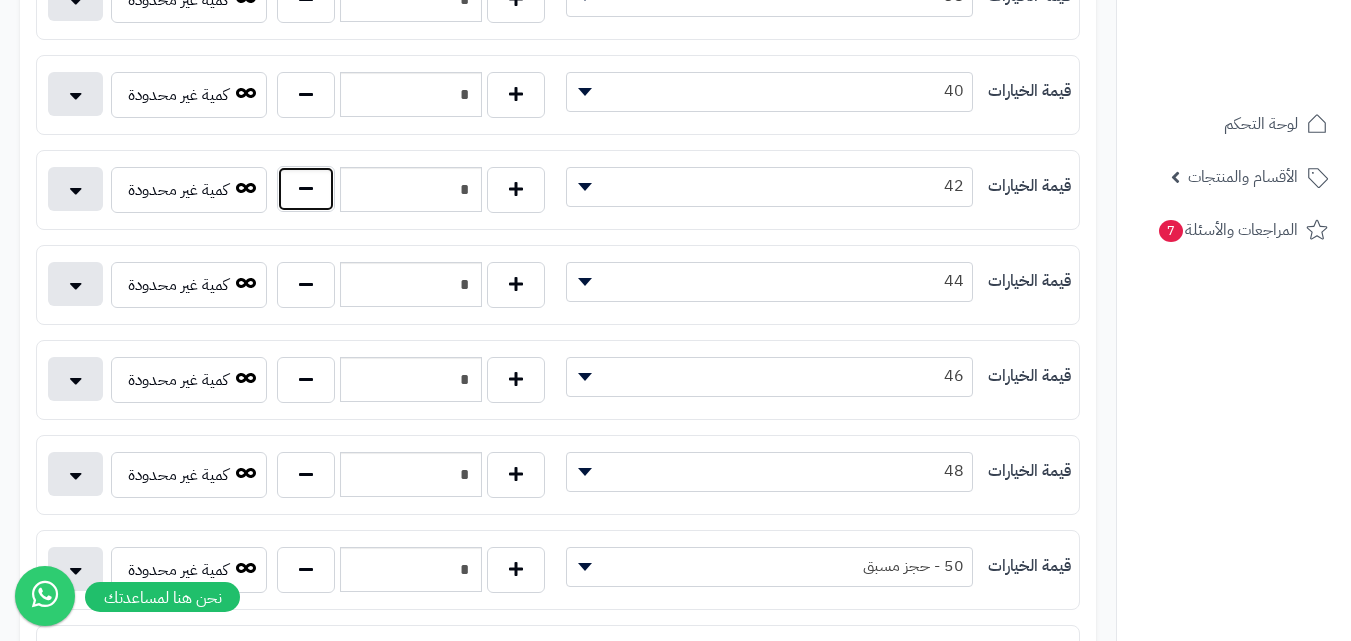 click at bounding box center [306, 189] 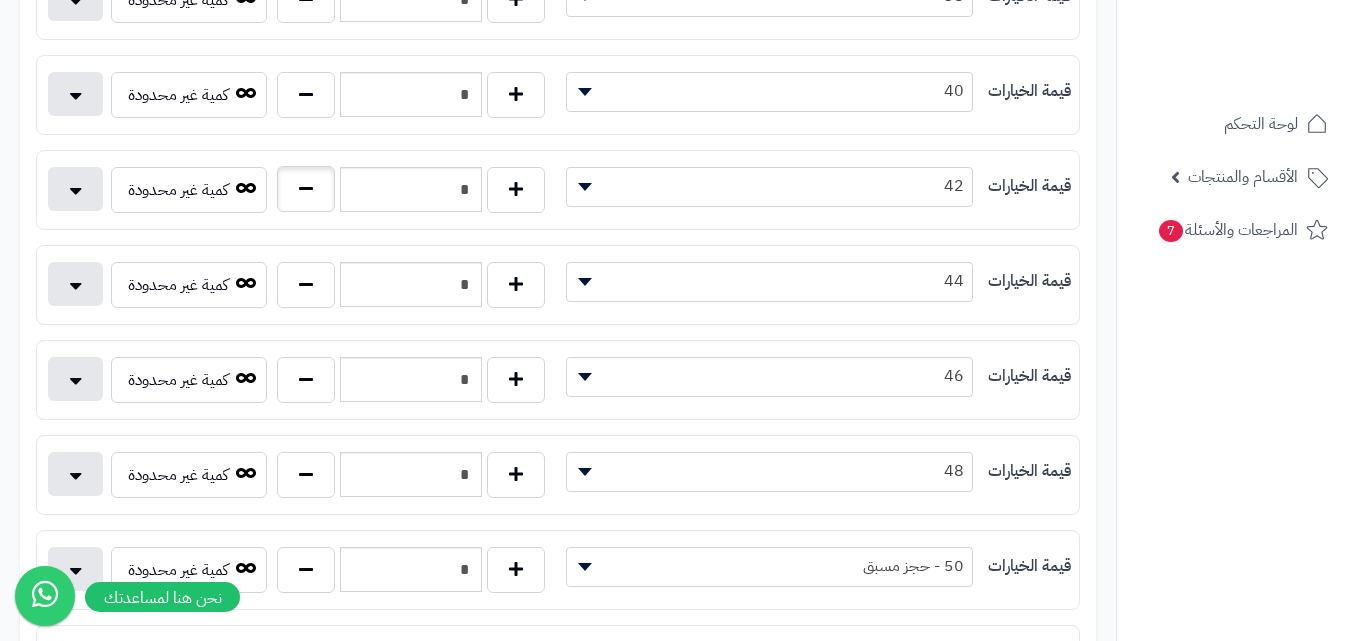 type on "*" 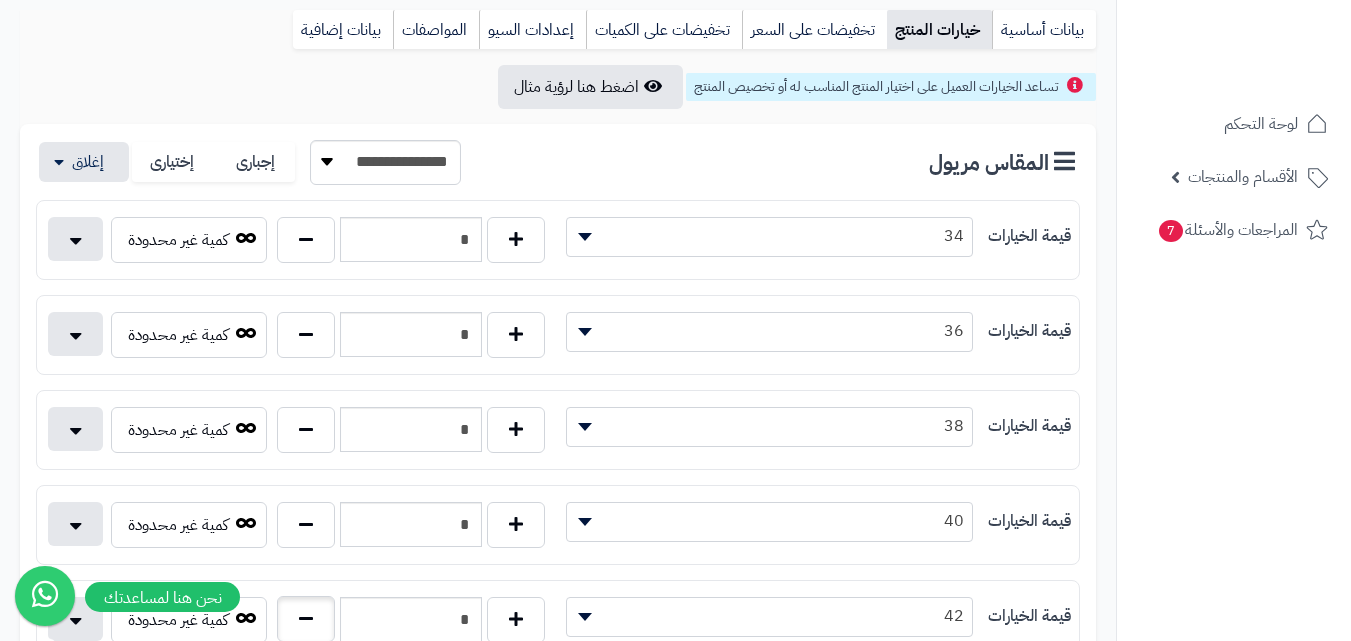 scroll, scrollTop: 100, scrollLeft: 0, axis: vertical 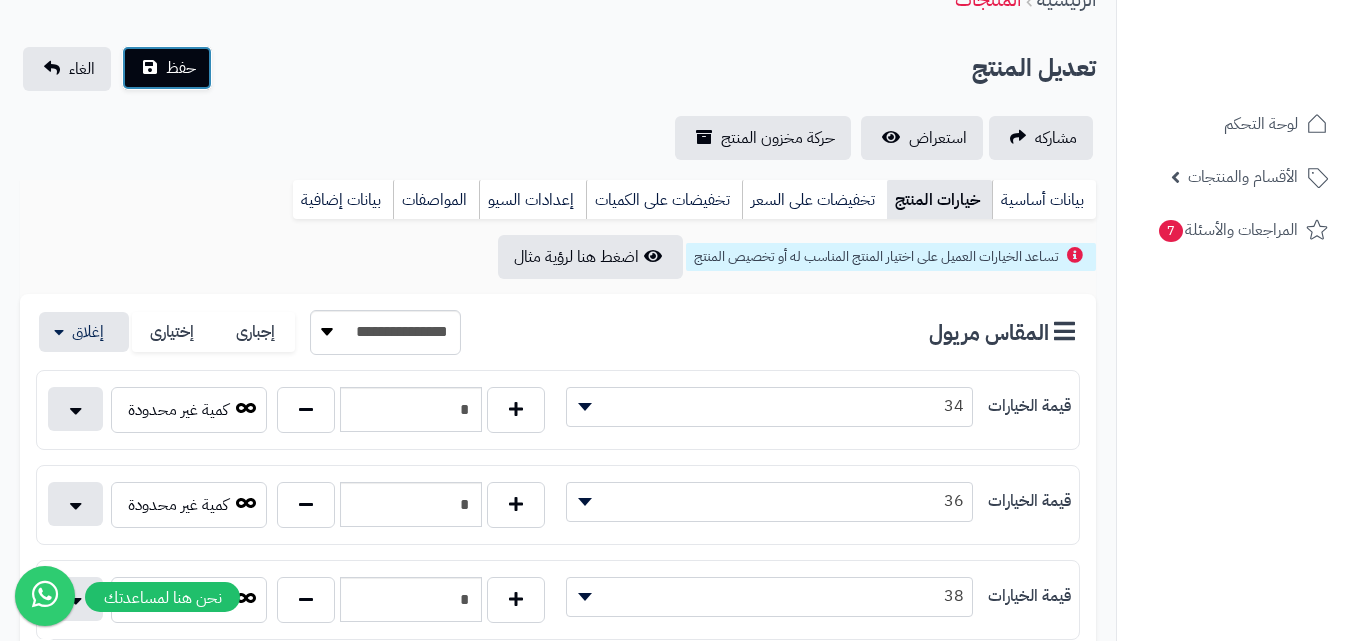 click on "حفظ" at bounding box center [181, 68] 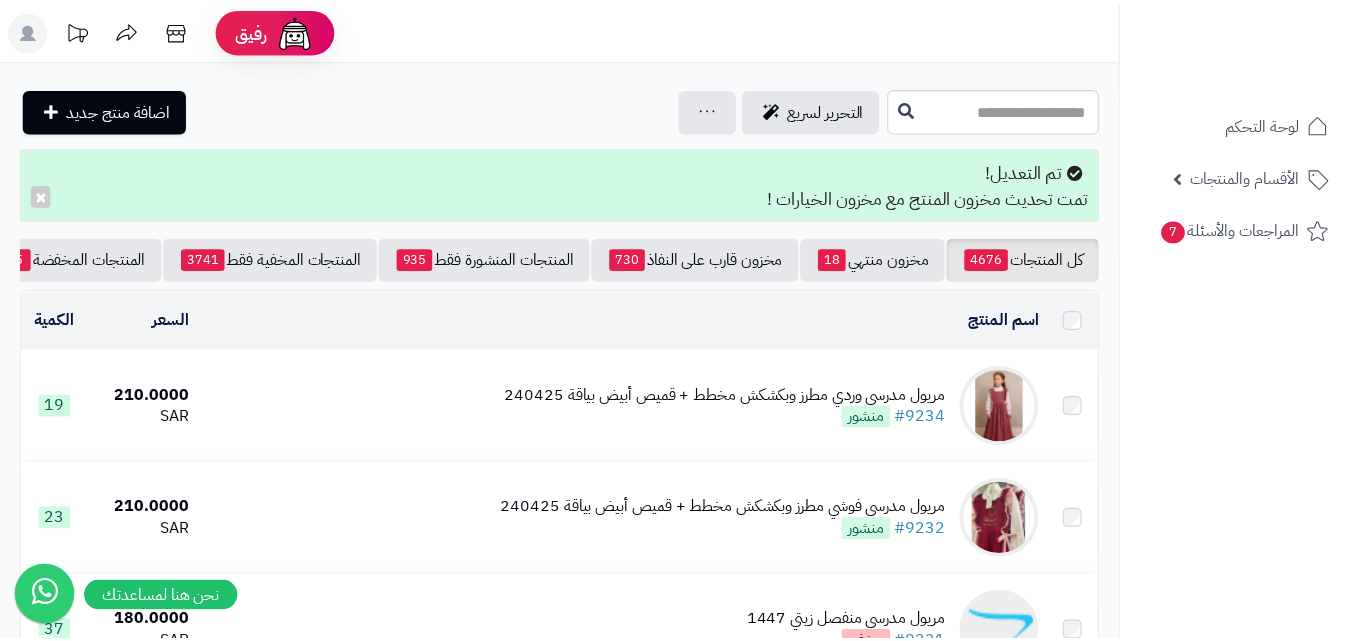 scroll, scrollTop: 0, scrollLeft: 0, axis: both 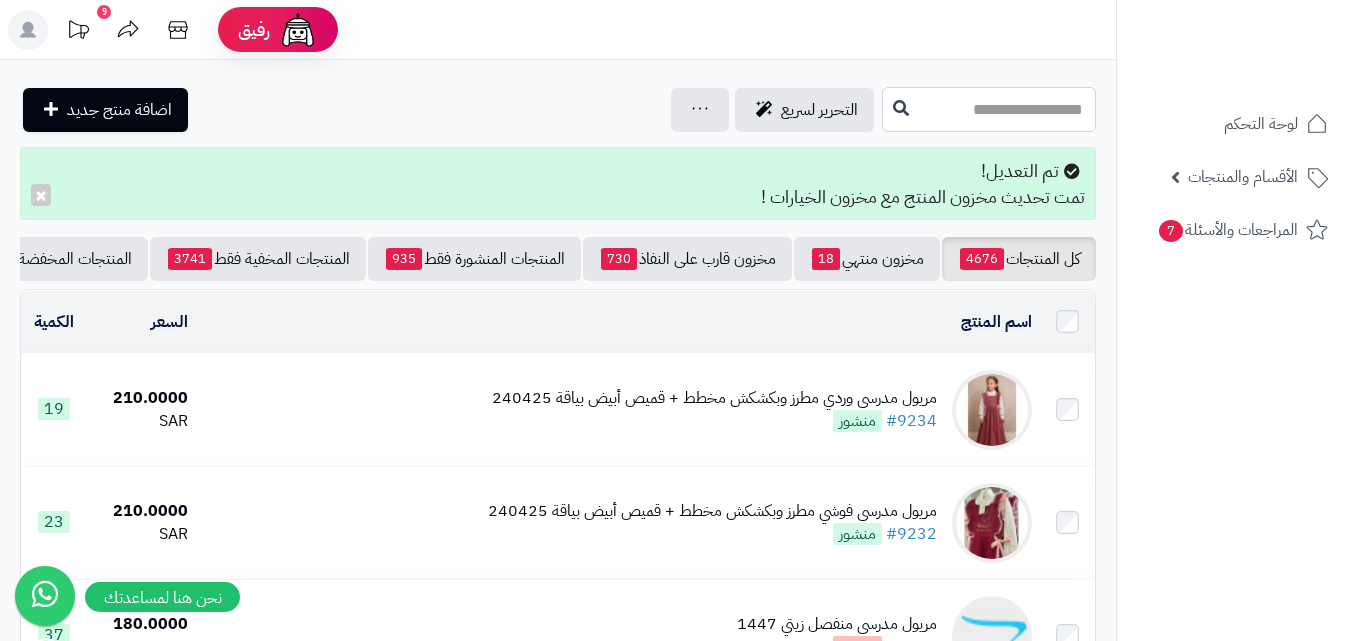 click at bounding box center [989, 109] 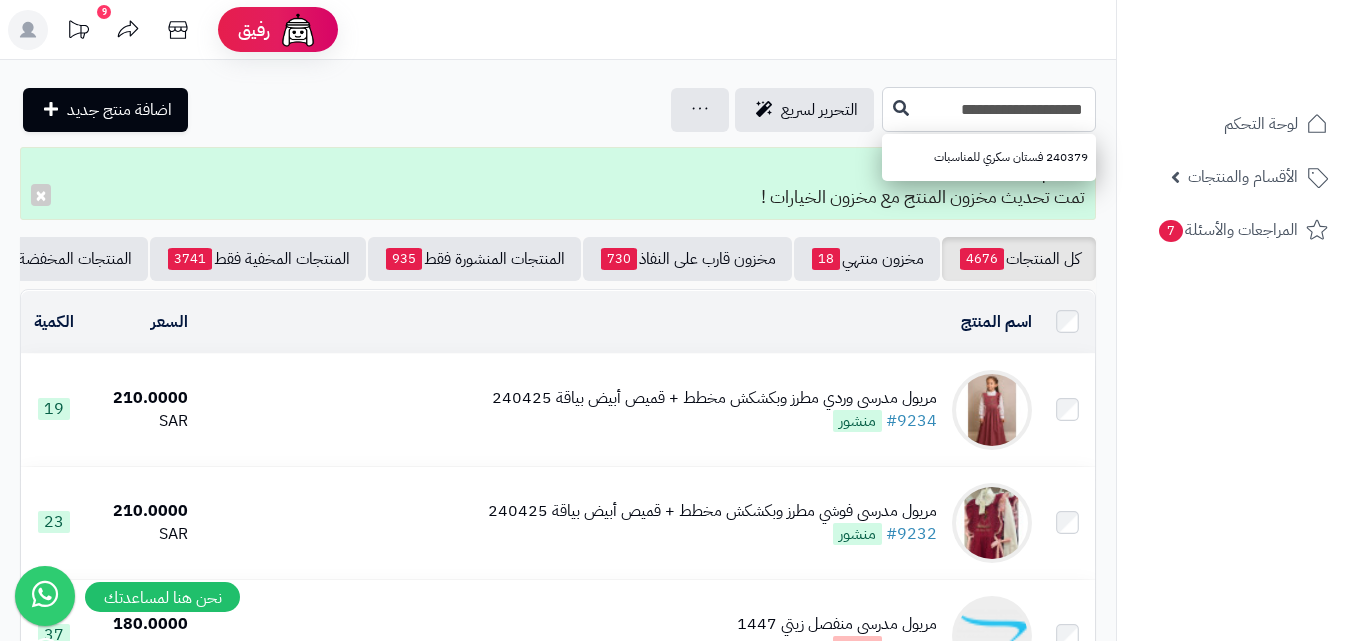 type on "**********" 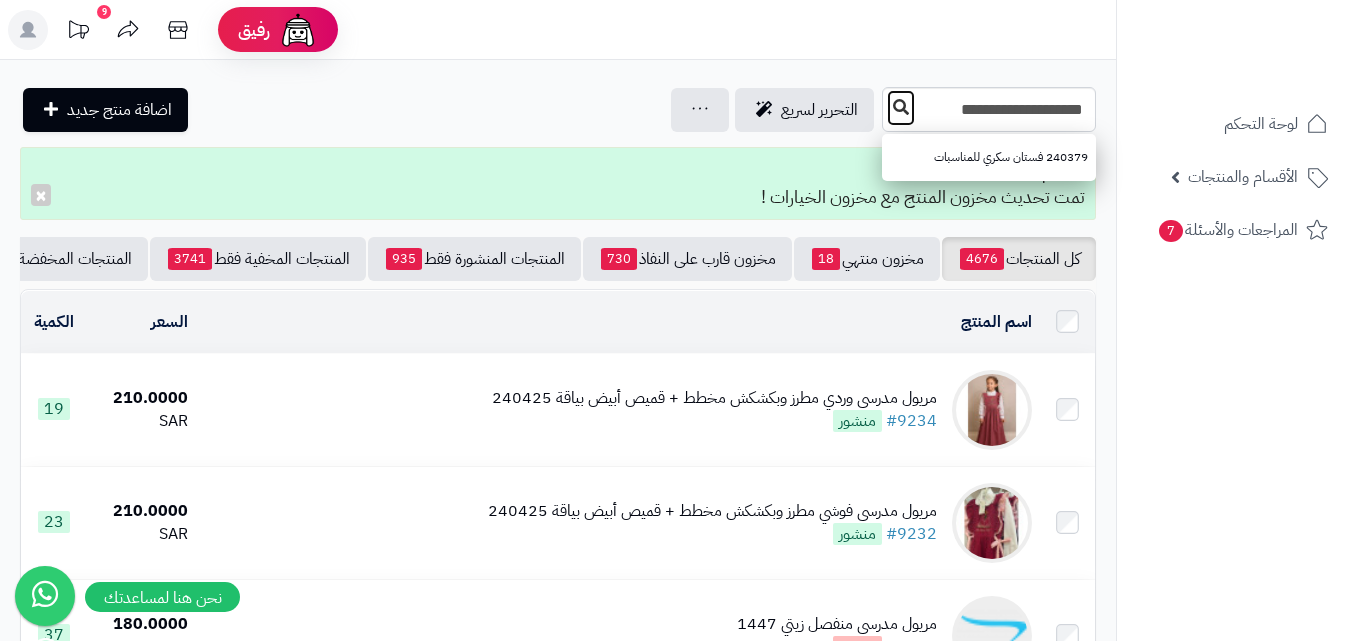 click at bounding box center [901, 107] 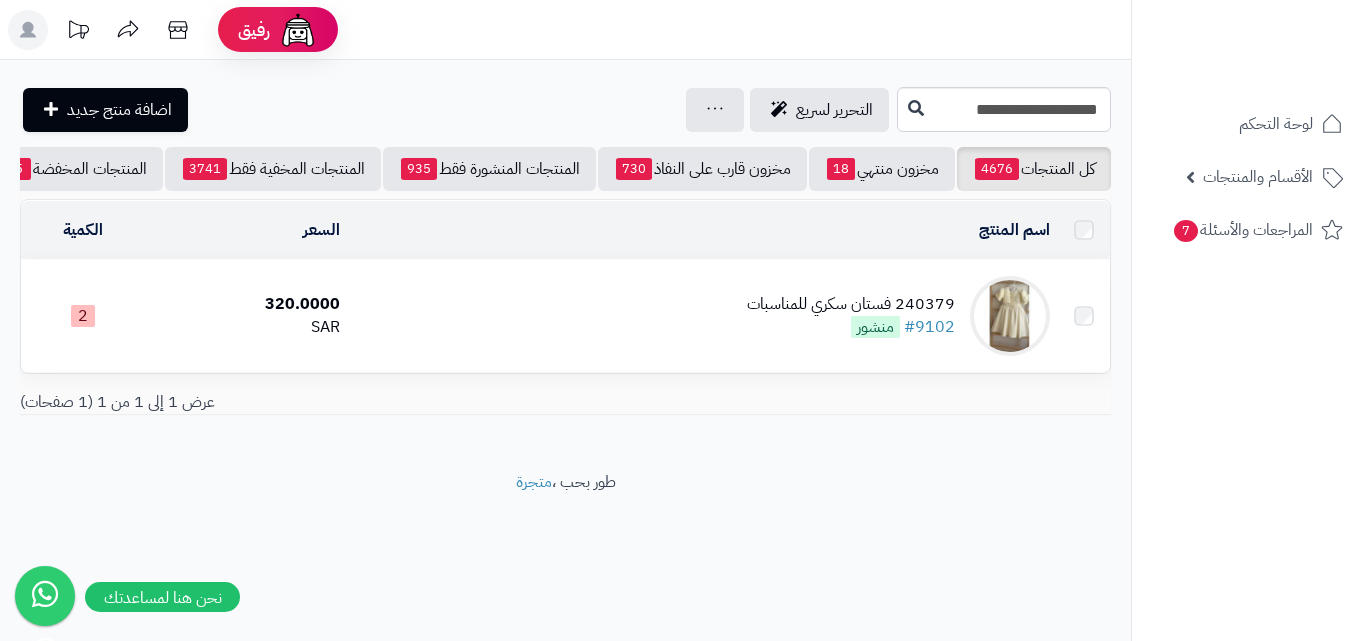 scroll, scrollTop: 0, scrollLeft: 0, axis: both 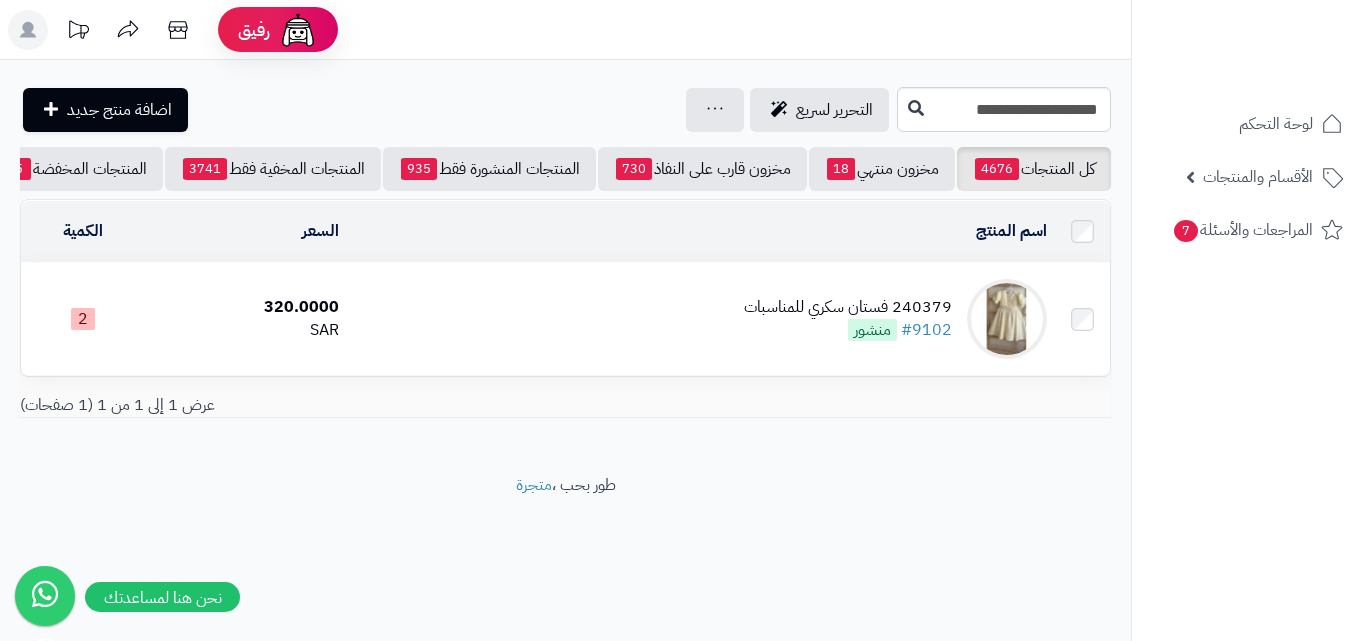 click on "240379 فستان سكري للمناسبات
#9102
منشور" at bounding box center (701, 319) 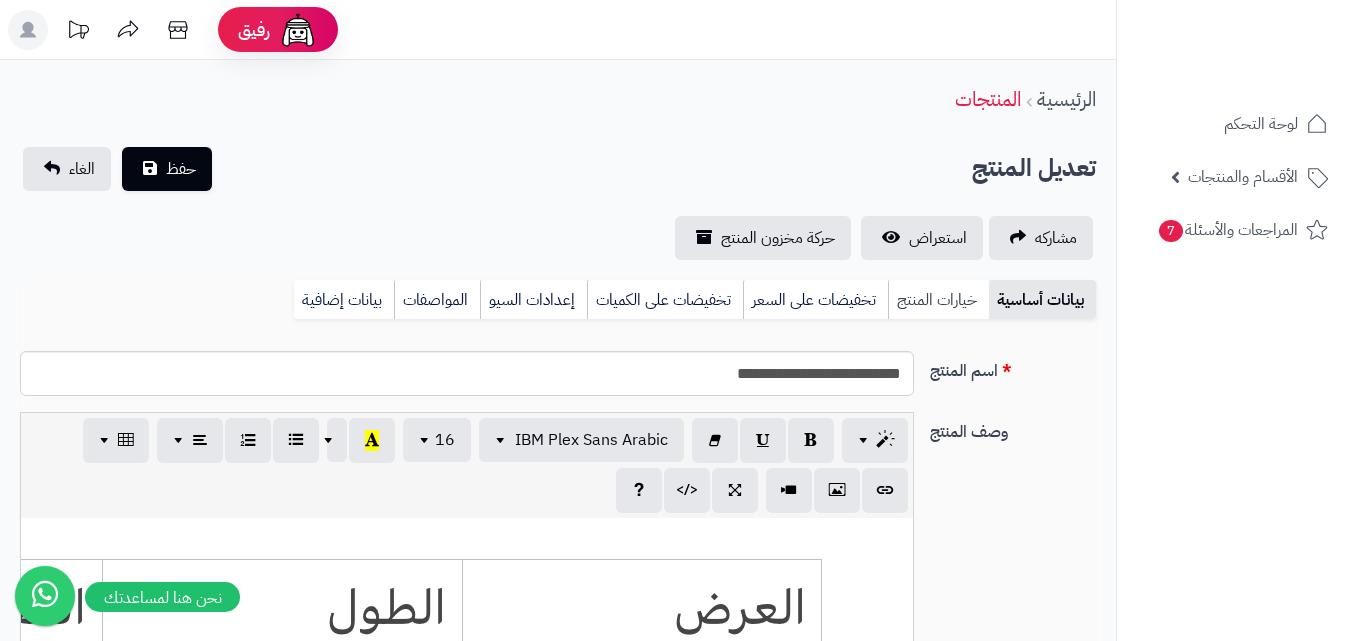 scroll, scrollTop: 0, scrollLeft: 0, axis: both 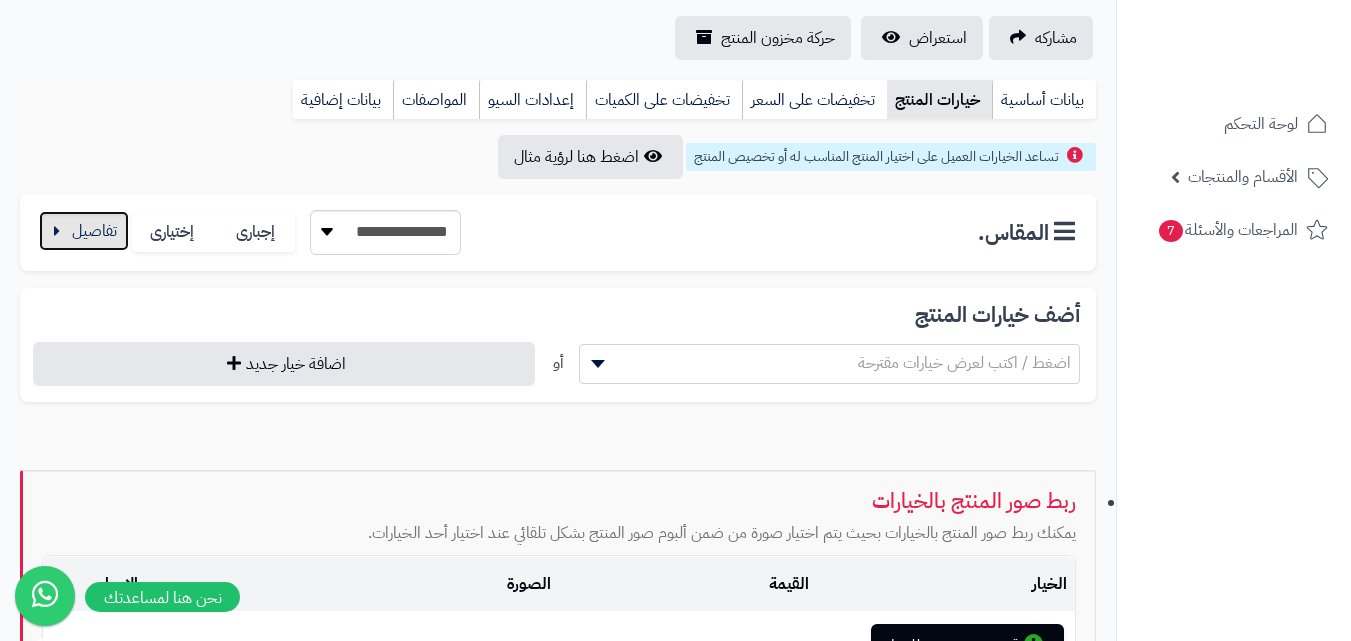 click at bounding box center [84, 231] 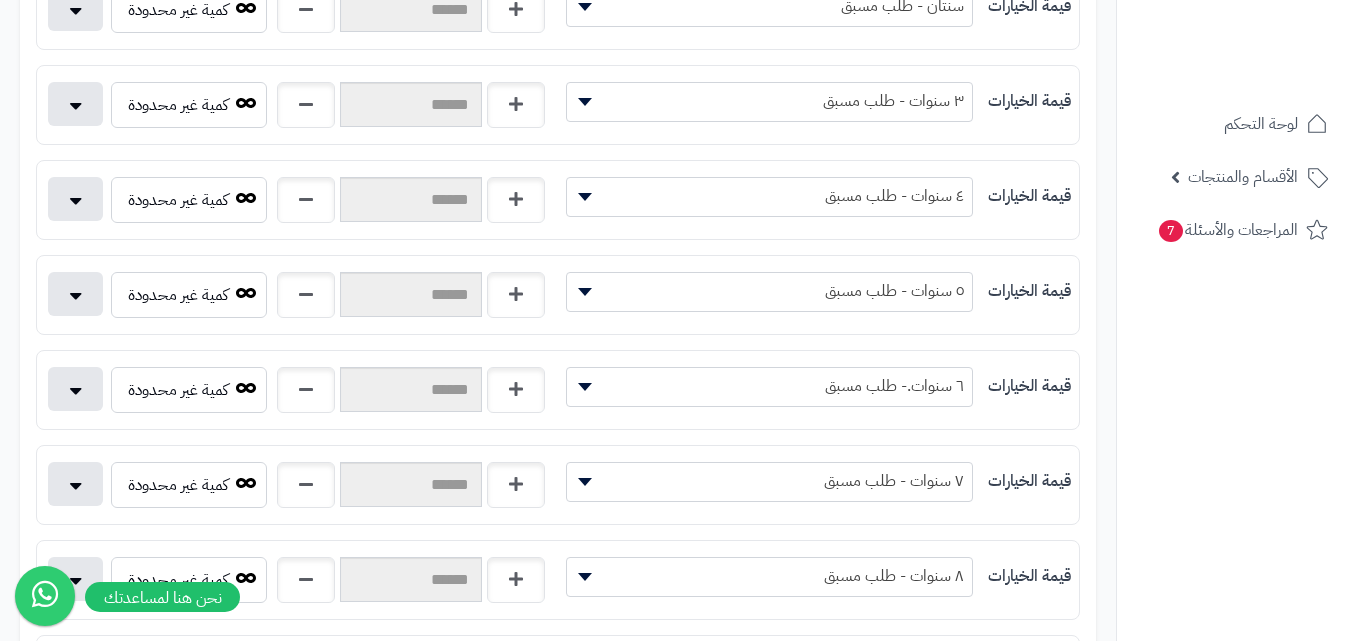 scroll, scrollTop: 400, scrollLeft: 0, axis: vertical 